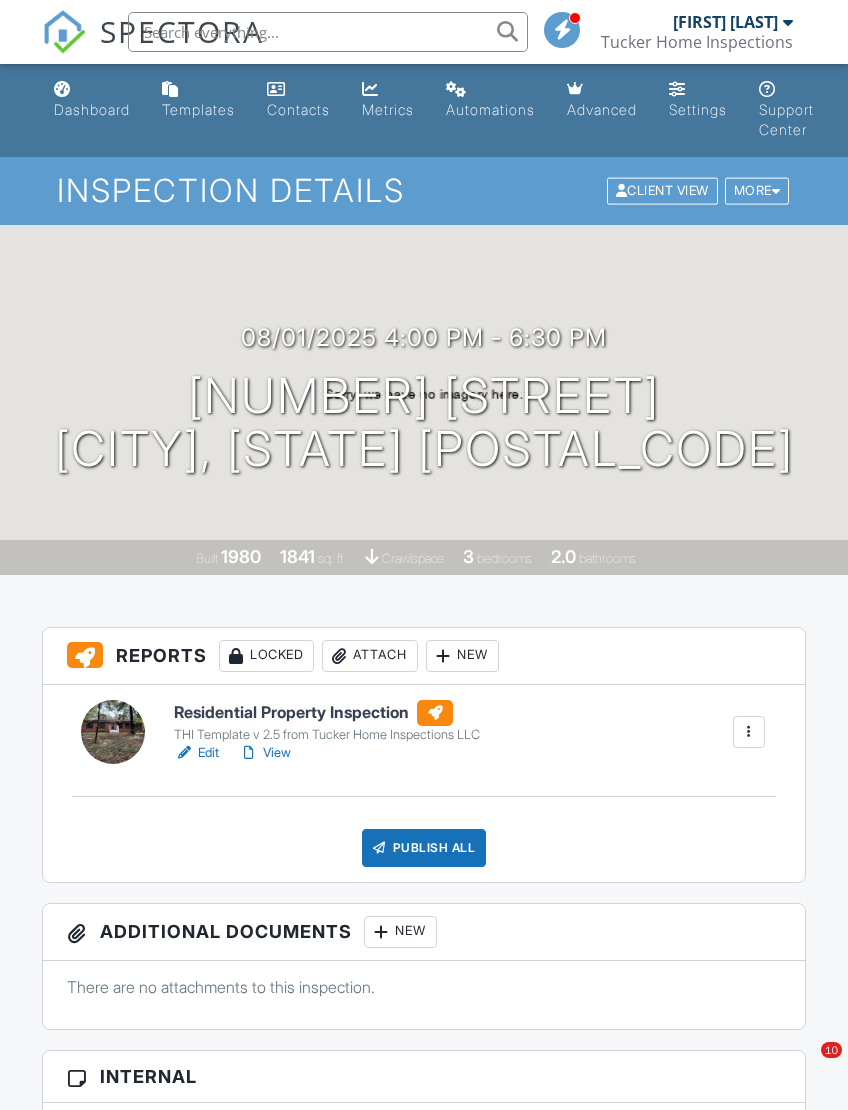 scroll, scrollTop: 0, scrollLeft: 0, axis: both 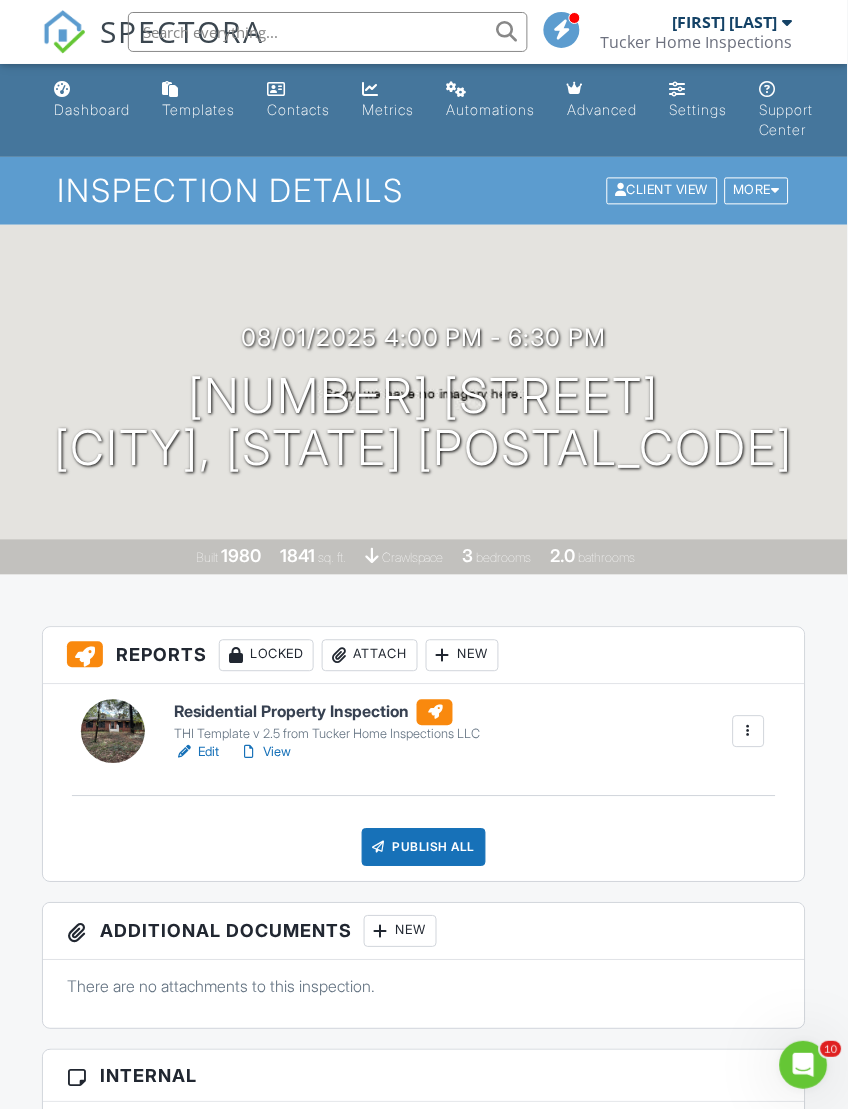 click on "Attach" at bounding box center (370, 656) 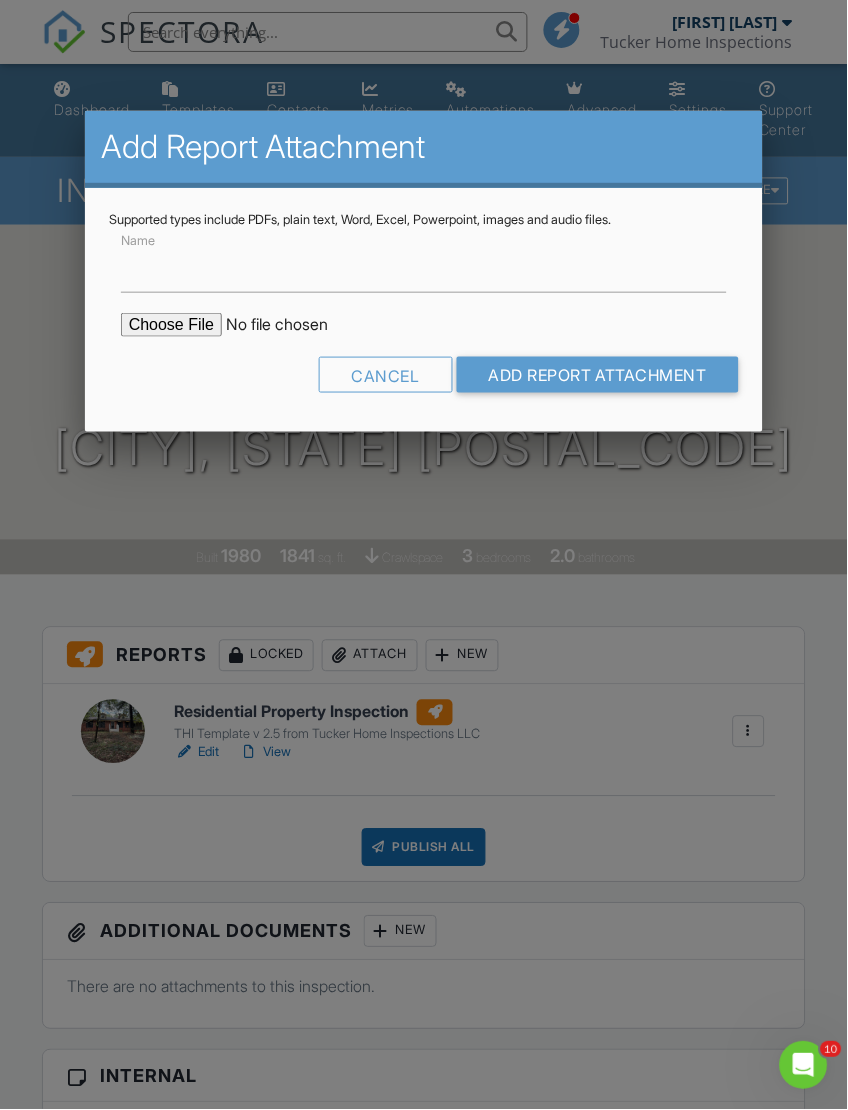 click at bounding box center (291, 325) 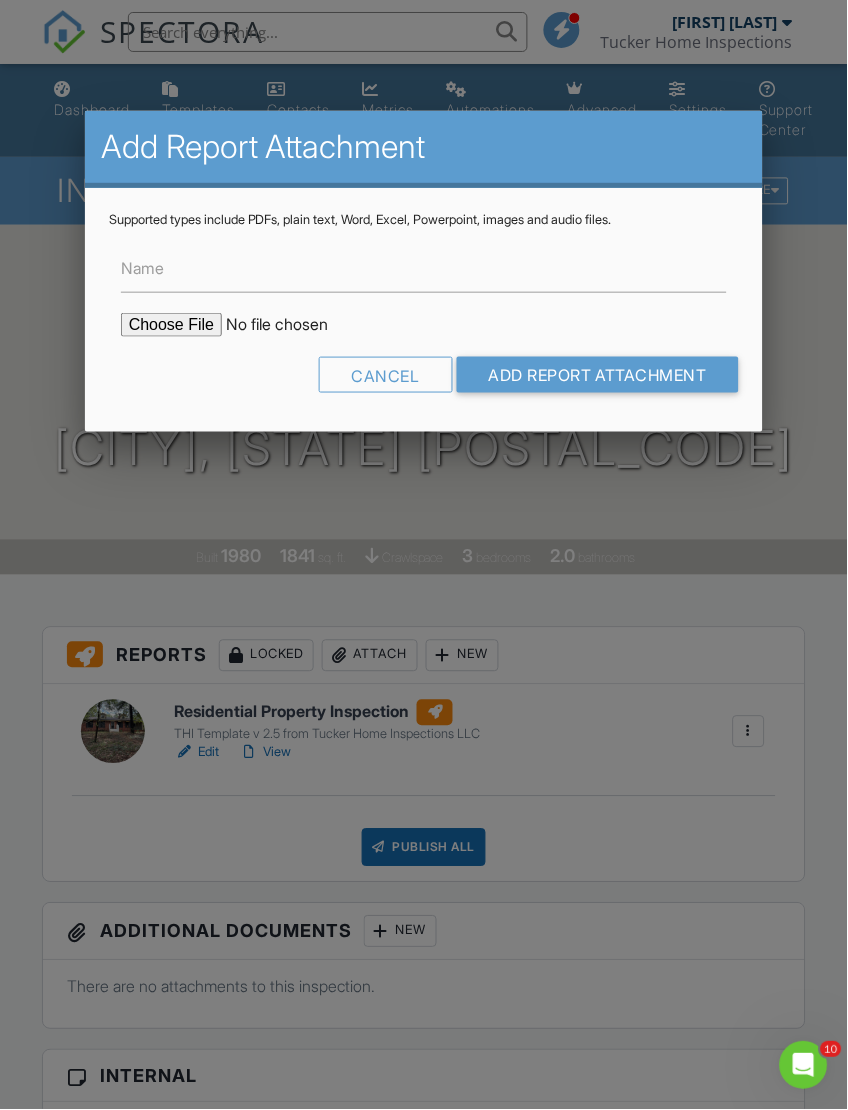 type on "C:\fakepath\ODAFF-1-70041 S 336th Ct.pdf" 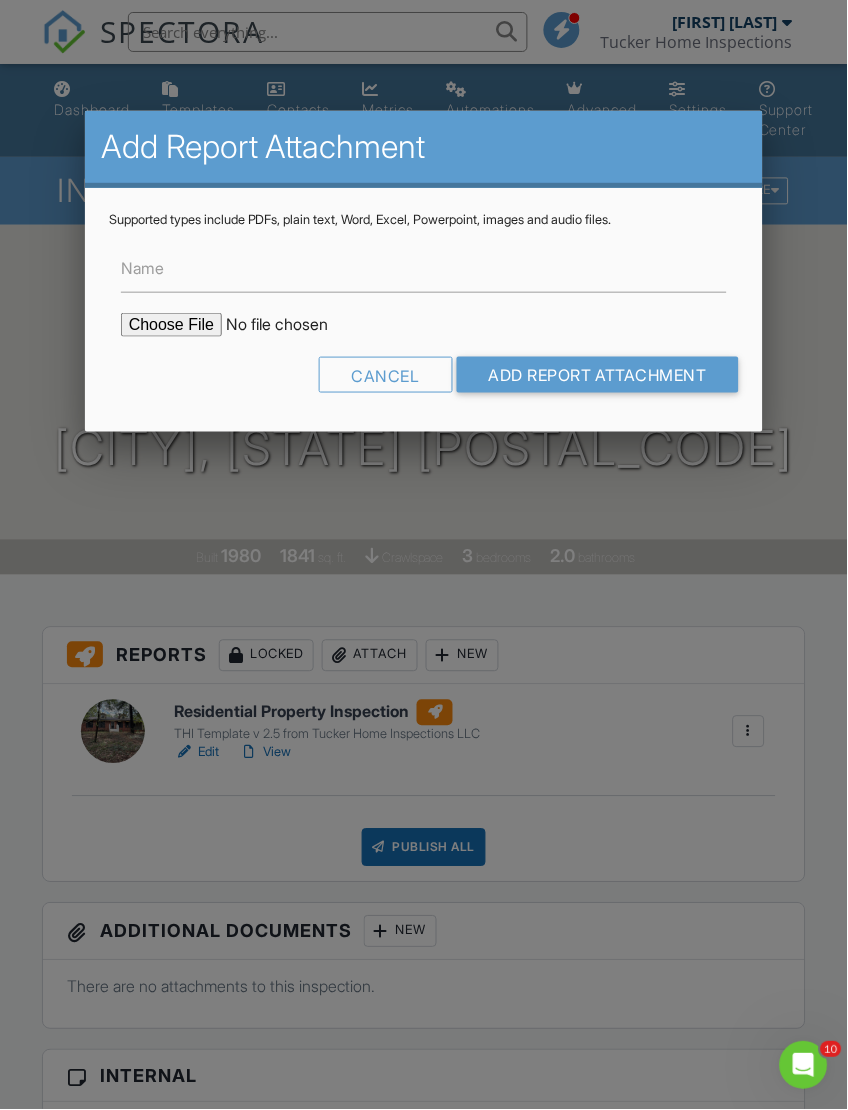 click on "Add Report Attachment" at bounding box center (598, 375) 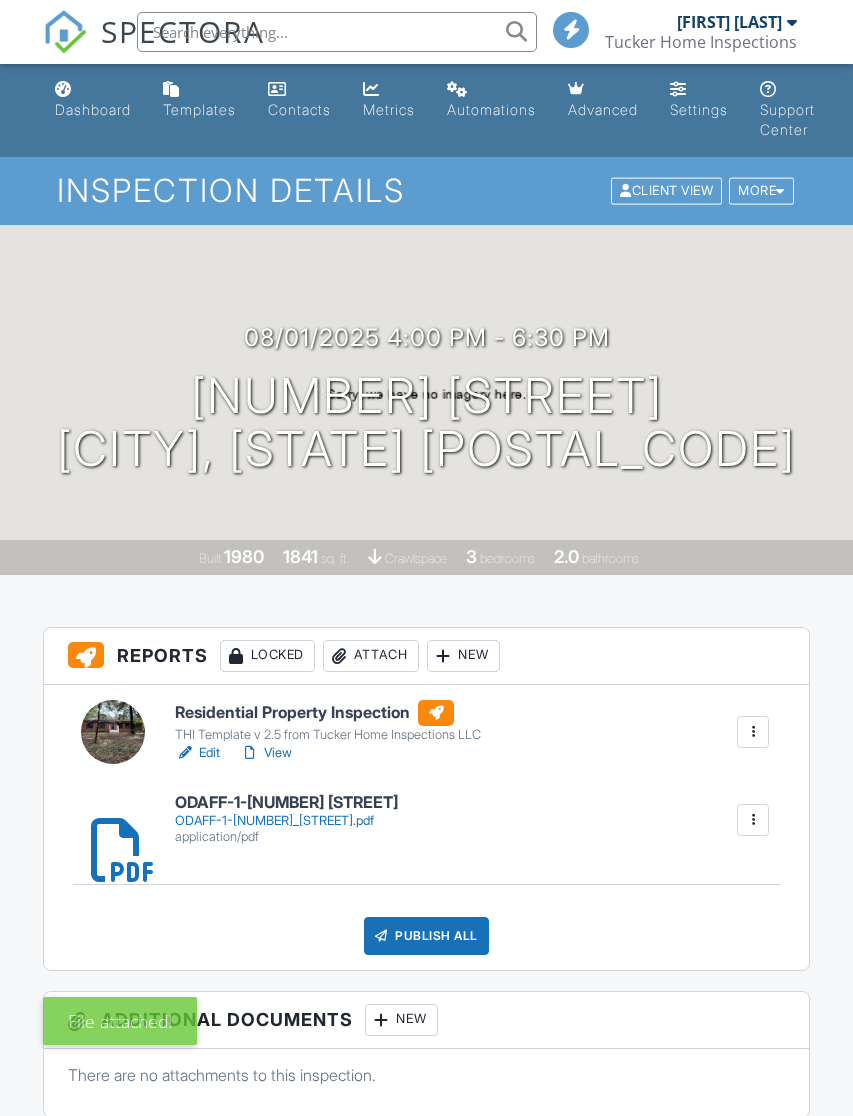 scroll, scrollTop: 0, scrollLeft: 0, axis: both 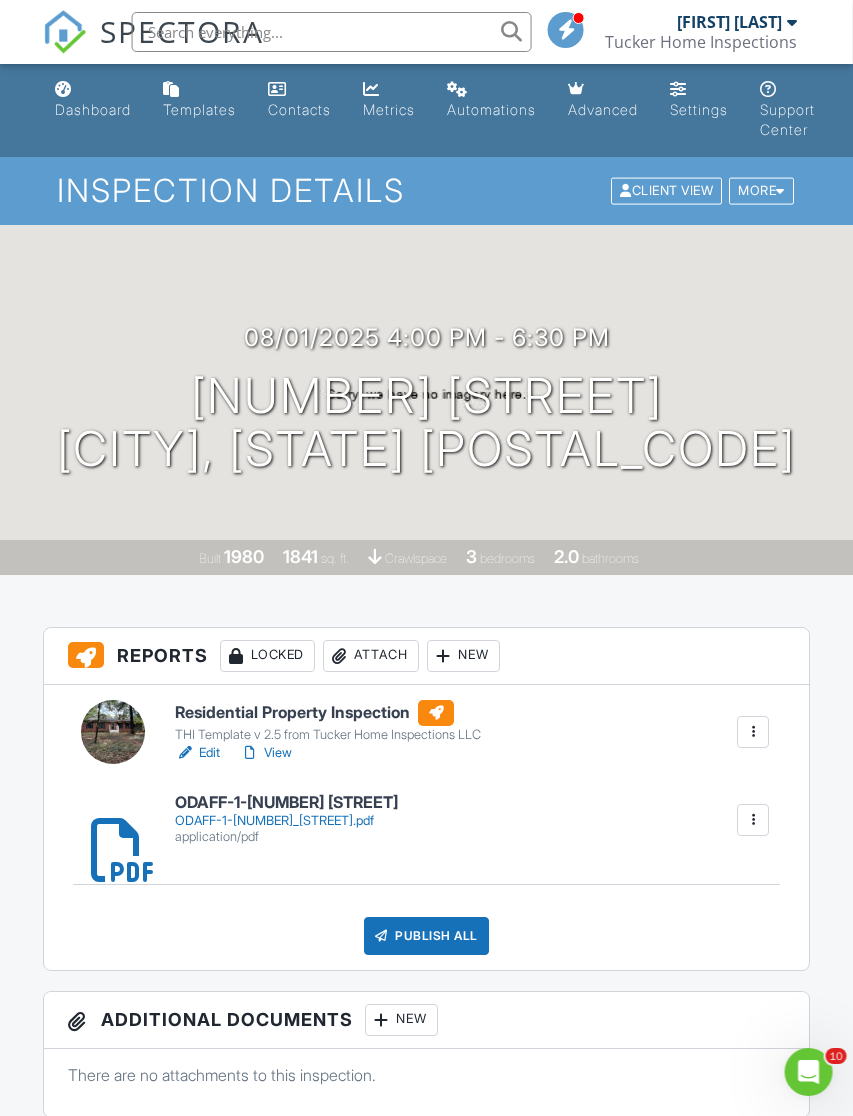 click on "Dashboard" at bounding box center [93, 109] 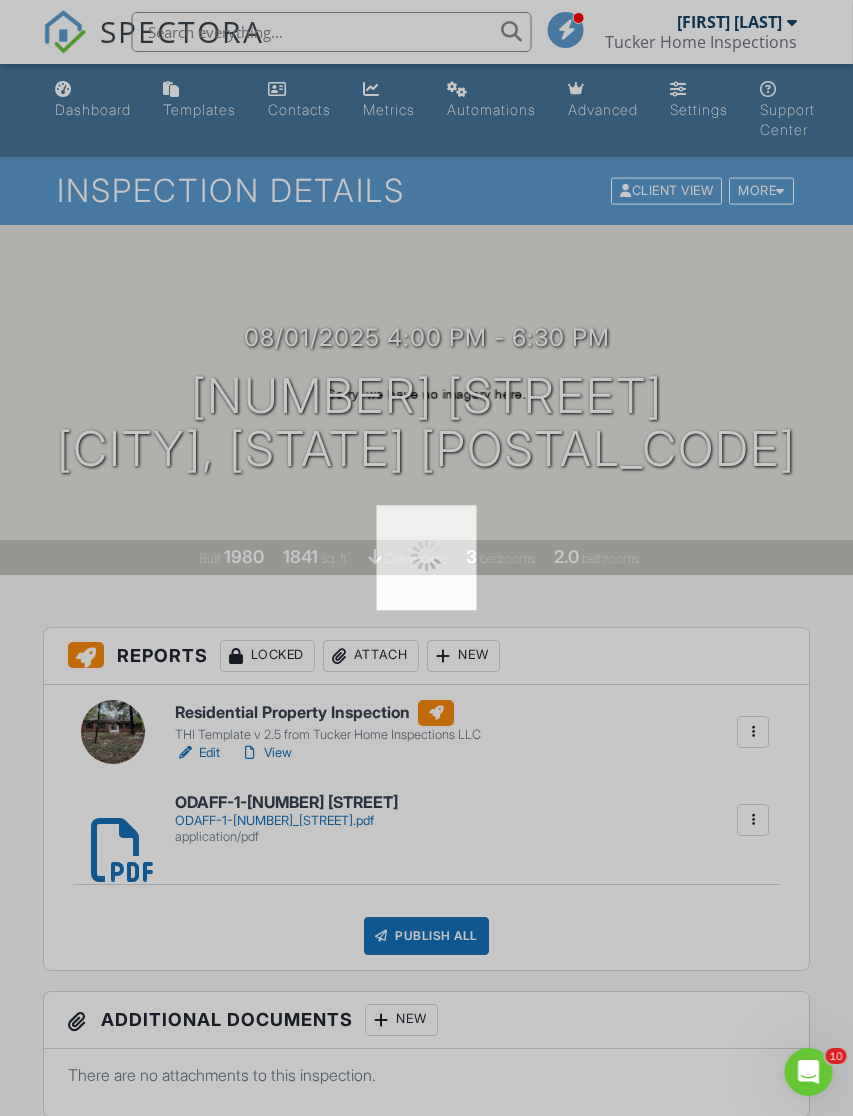 scroll, scrollTop: 0, scrollLeft: 2, axis: horizontal 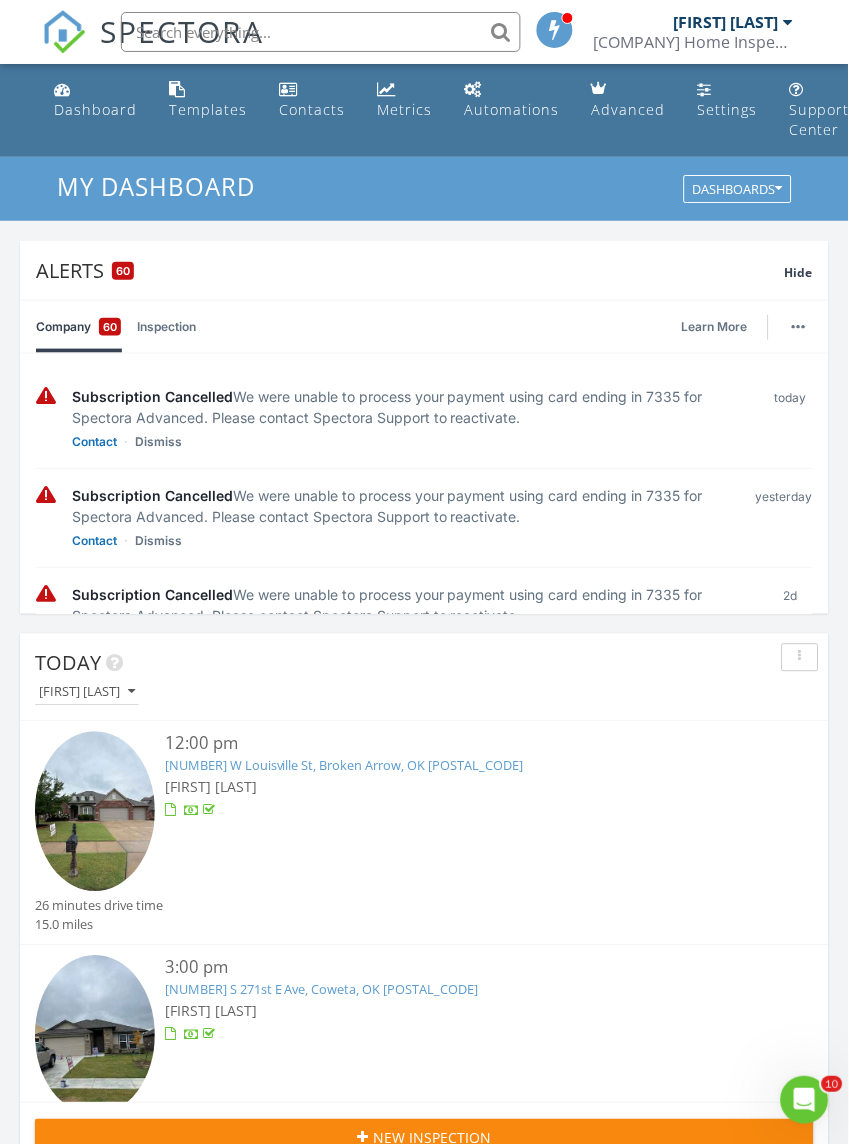click on "Hide" at bounding box center [799, 271] 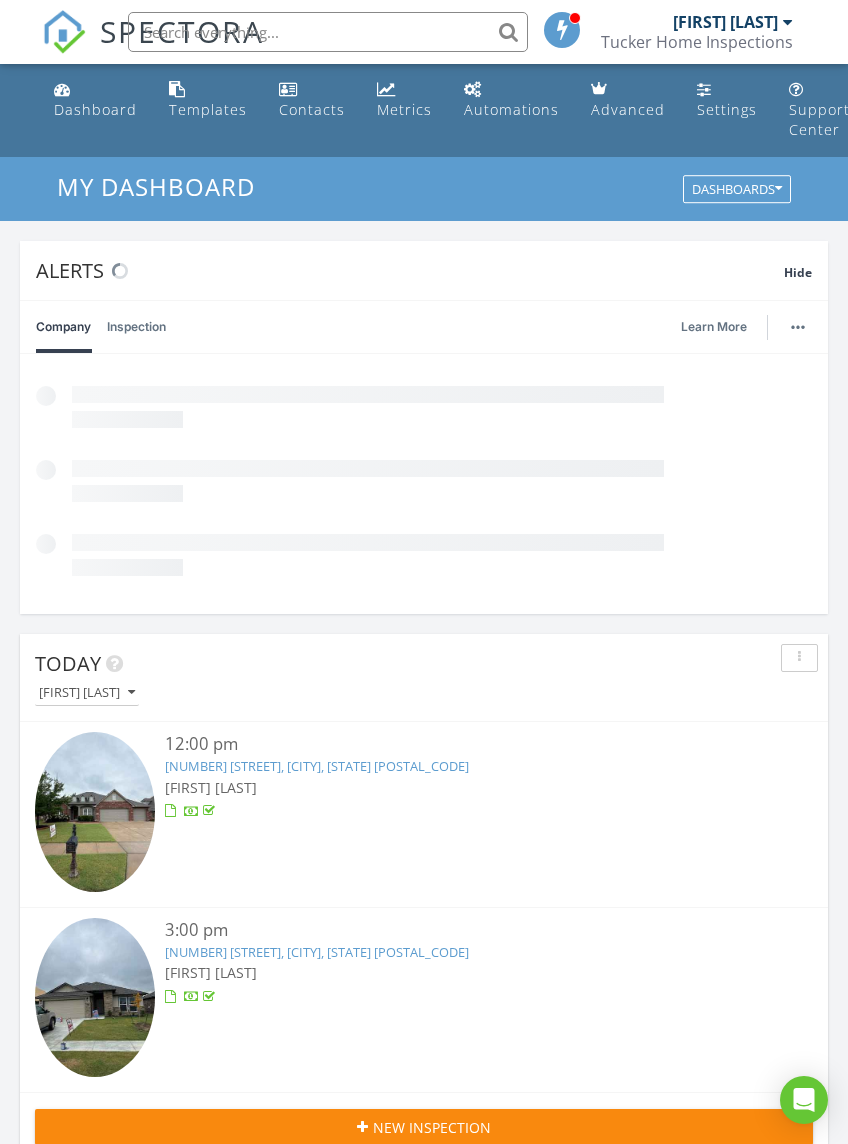 scroll, scrollTop: 0, scrollLeft: 1, axis: horizontal 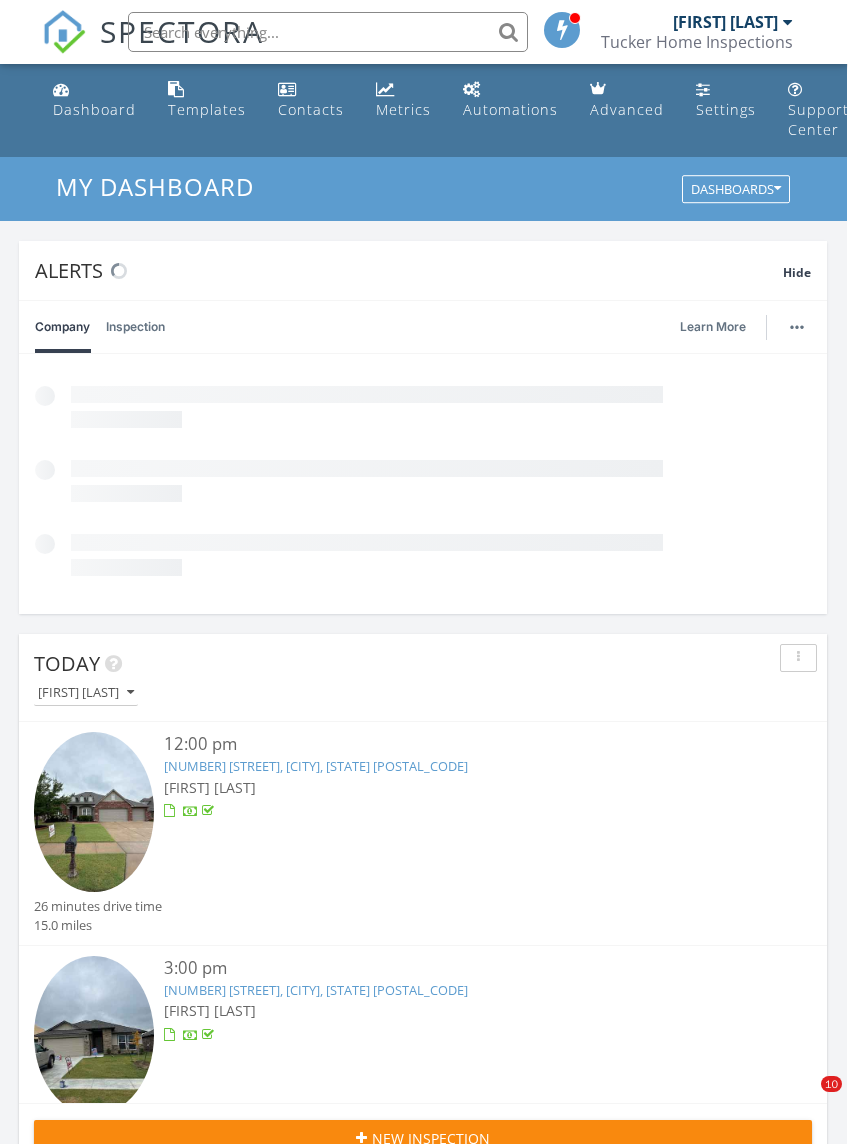 click on "Hide" at bounding box center [797, 272] 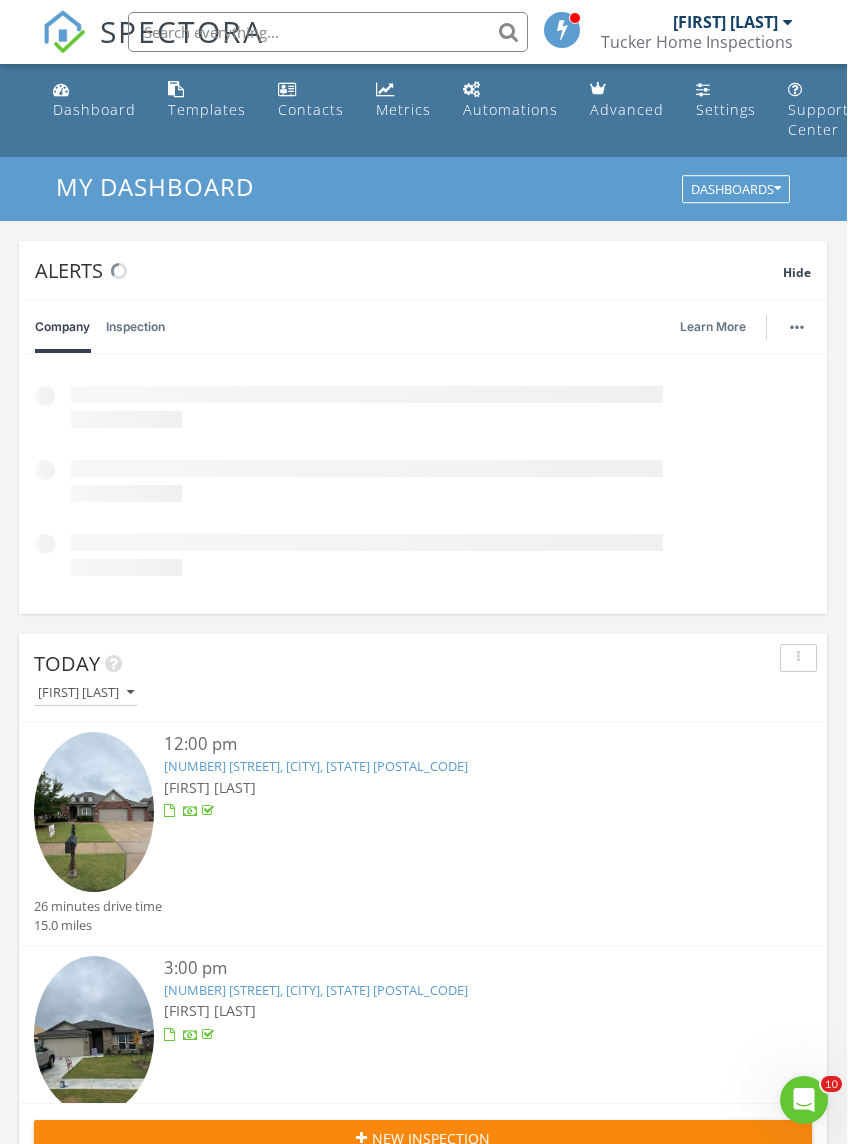 scroll, scrollTop: 0, scrollLeft: 0, axis: both 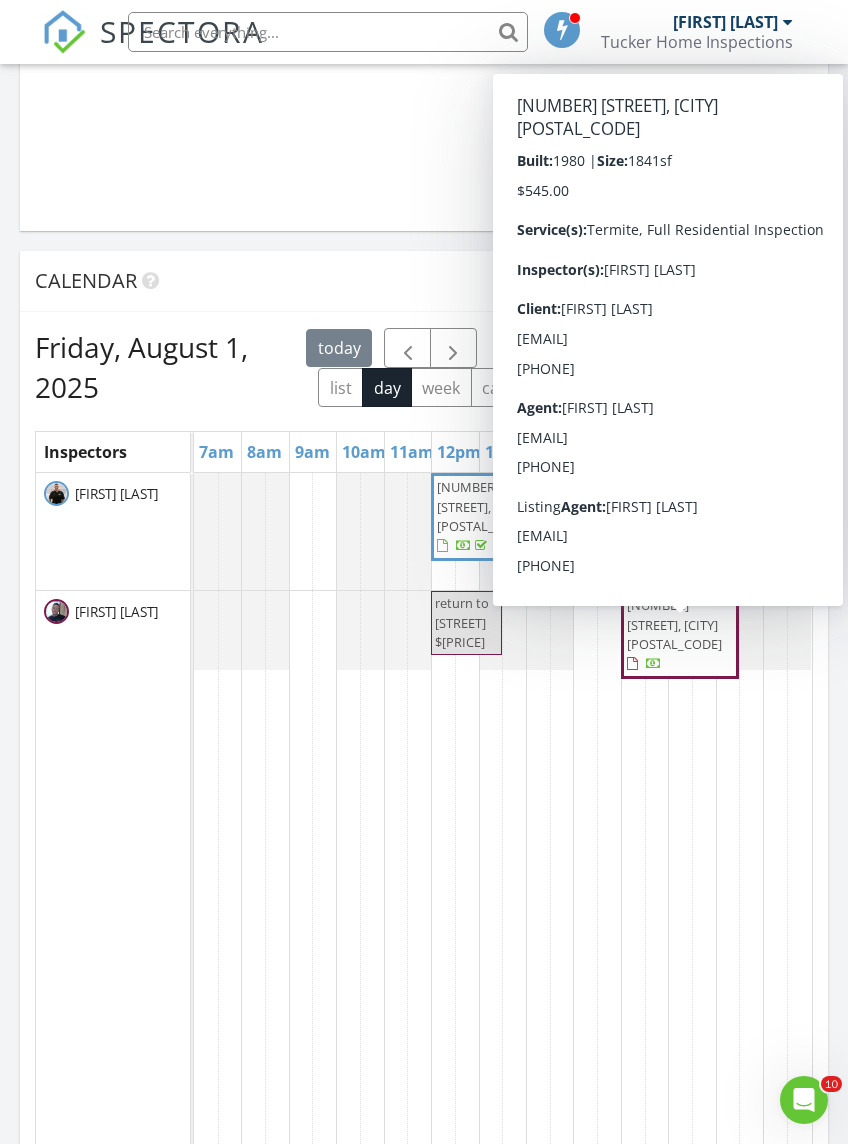 click on "[NUMBER] [STREET], [CITY] [POSTAL_CODE]" at bounding box center [680, 635] 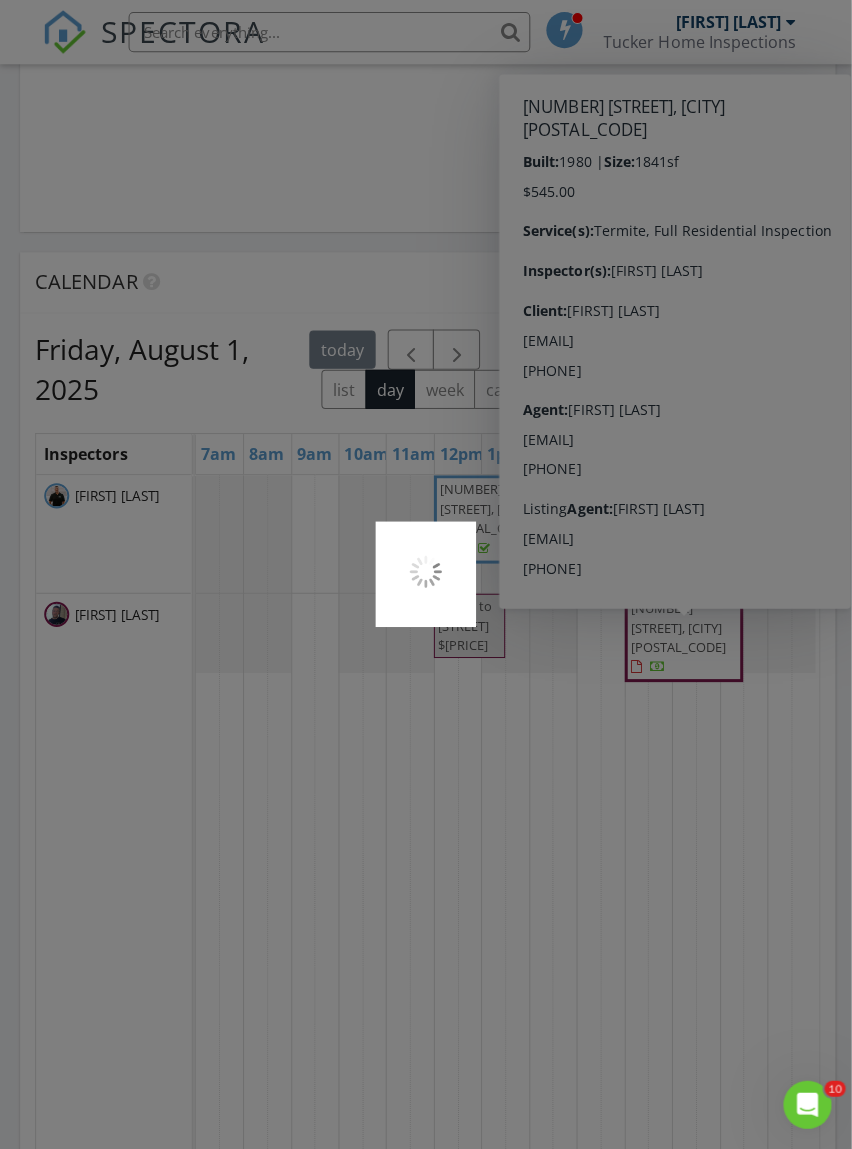 scroll, scrollTop: 1884, scrollLeft: 0, axis: vertical 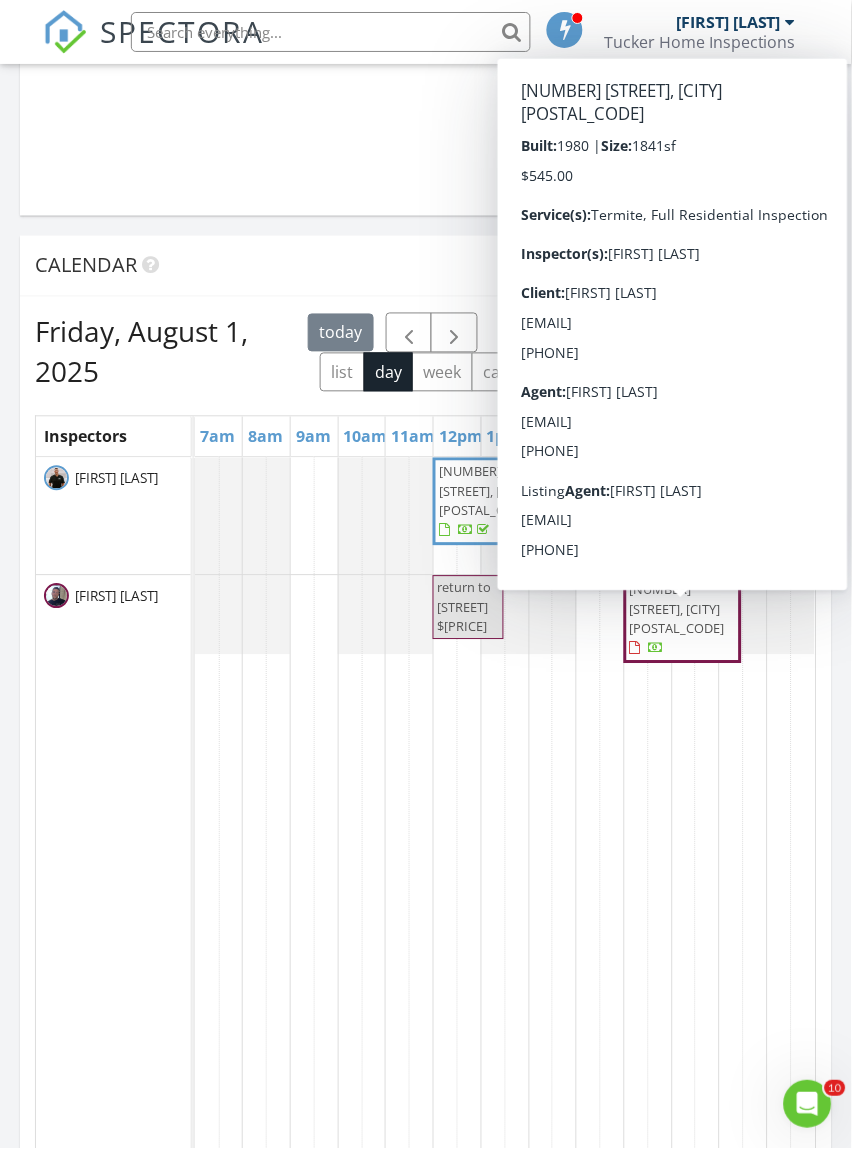 click on "Calendar" at bounding box center [426, 266] 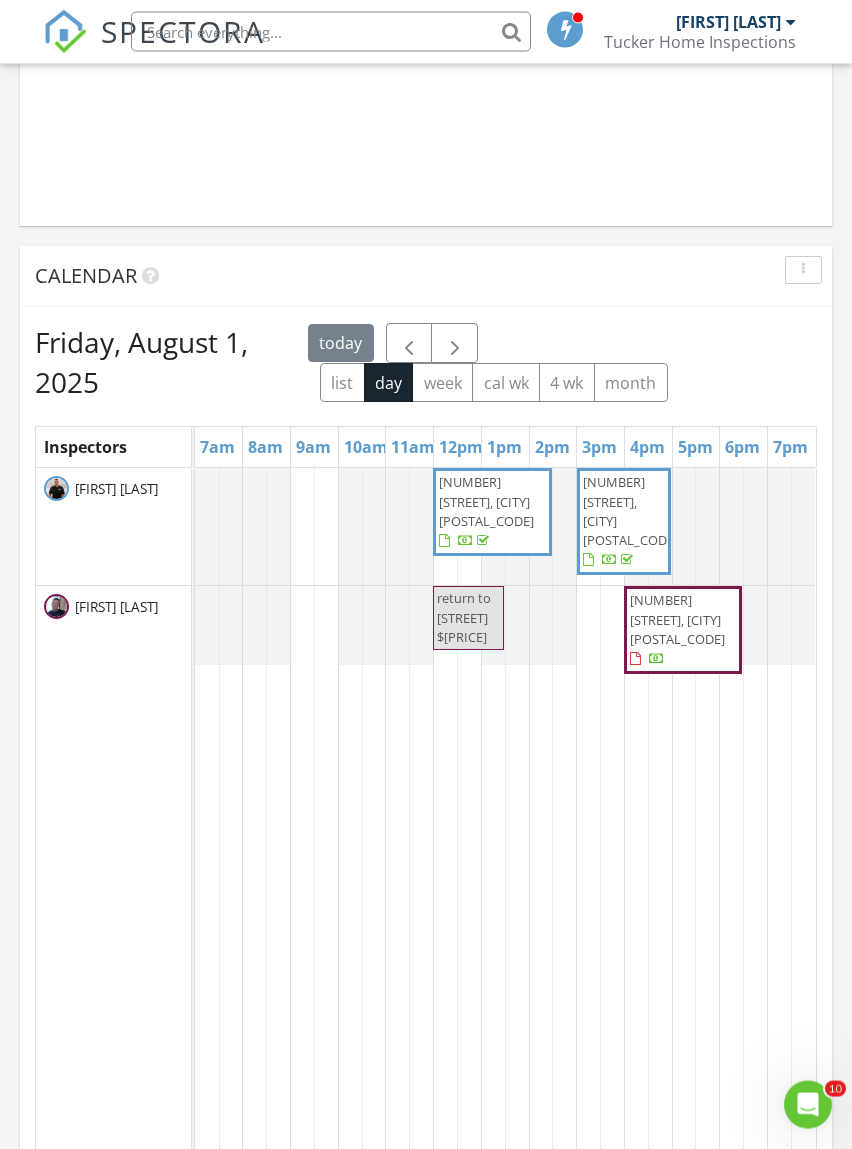 scroll, scrollTop: 1873, scrollLeft: 0, axis: vertical 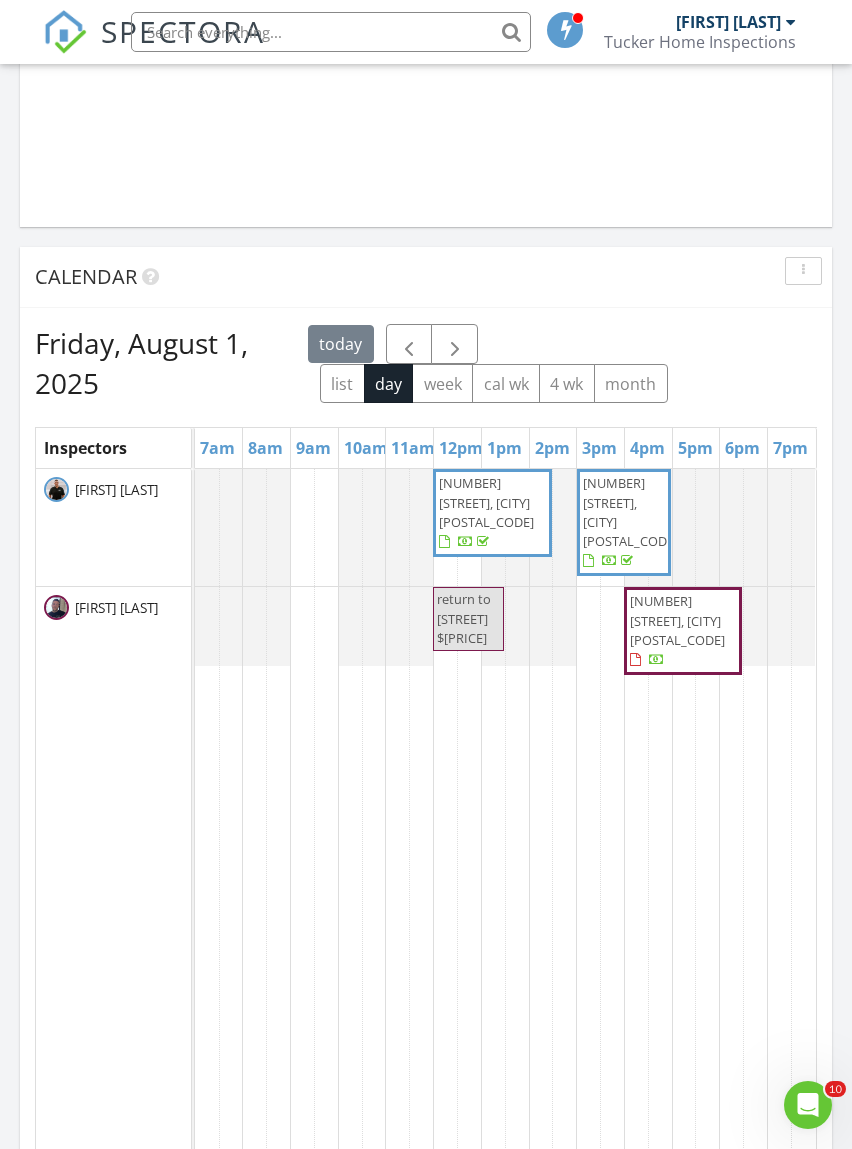 click at bounding box center [409, 345] 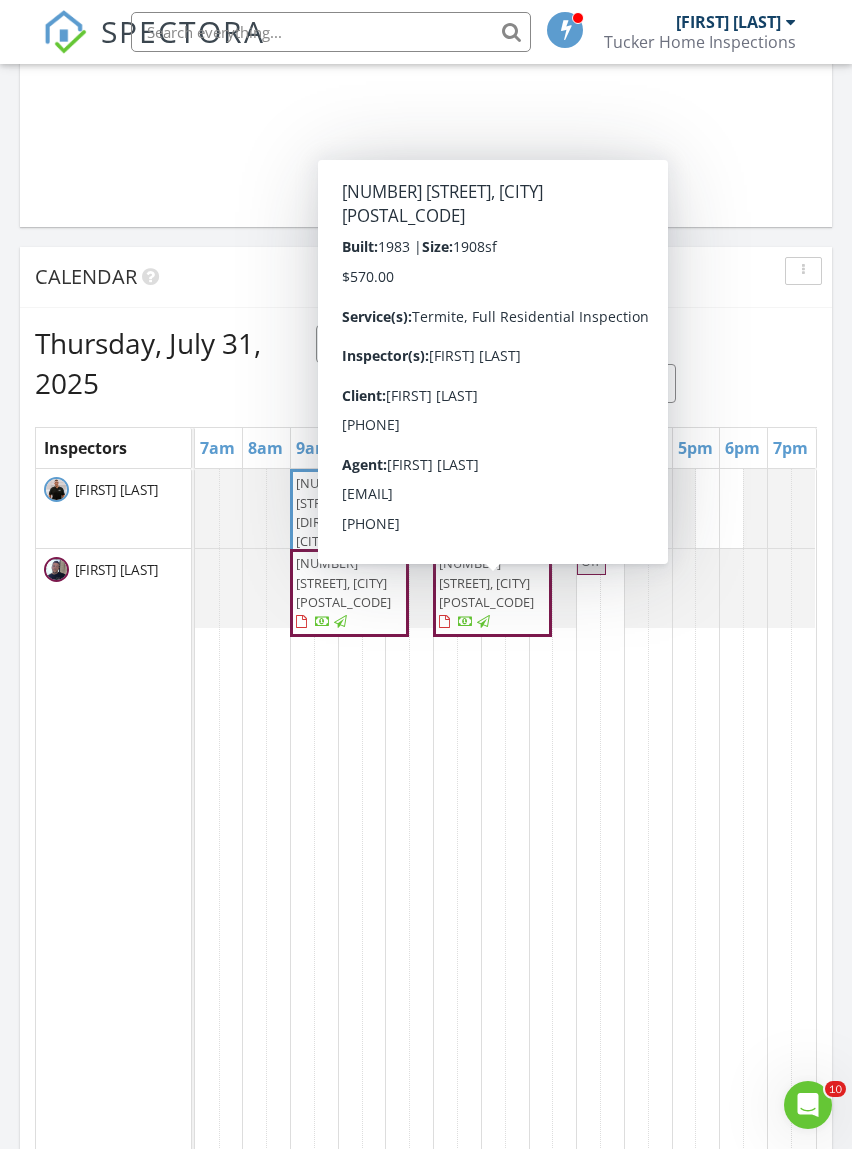 click on "1705 Hebbert St, Grove 74344" at bounding box center [492, 593] 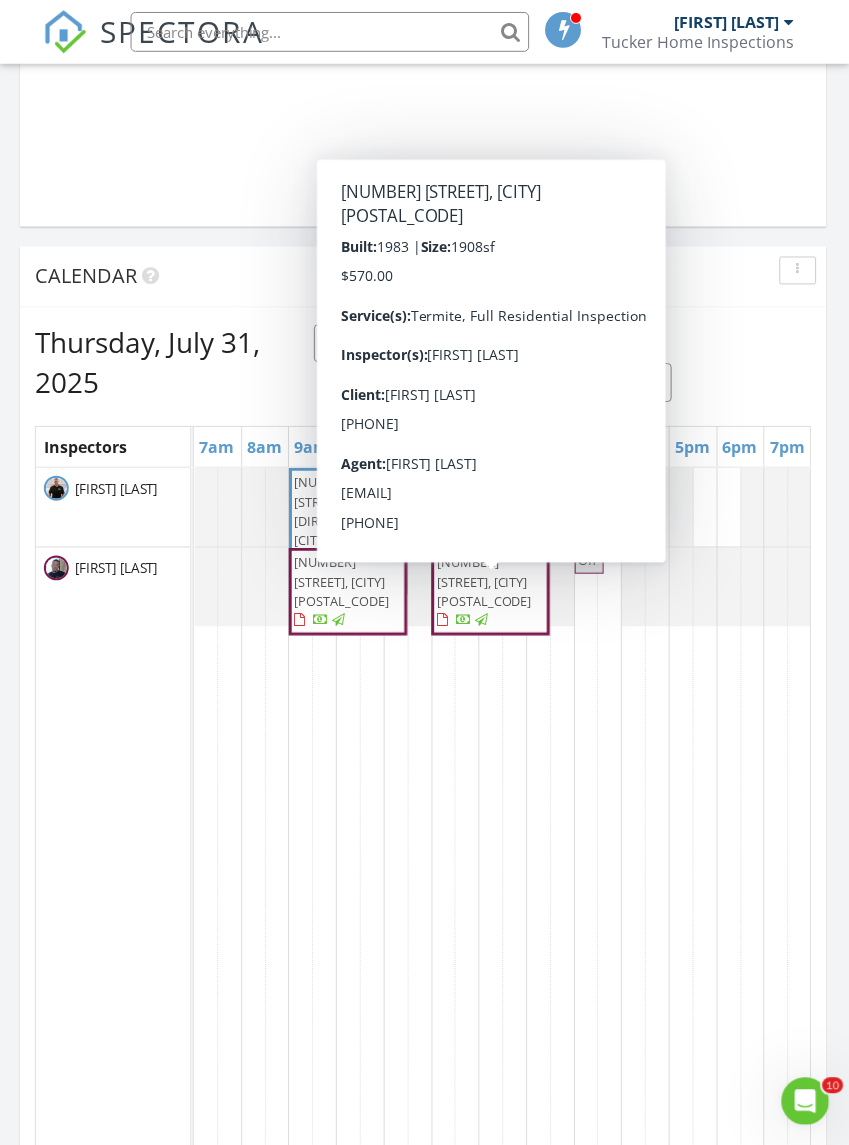 scroll, scrollTop: 1885, scrollLeft: 0, axis: vertical 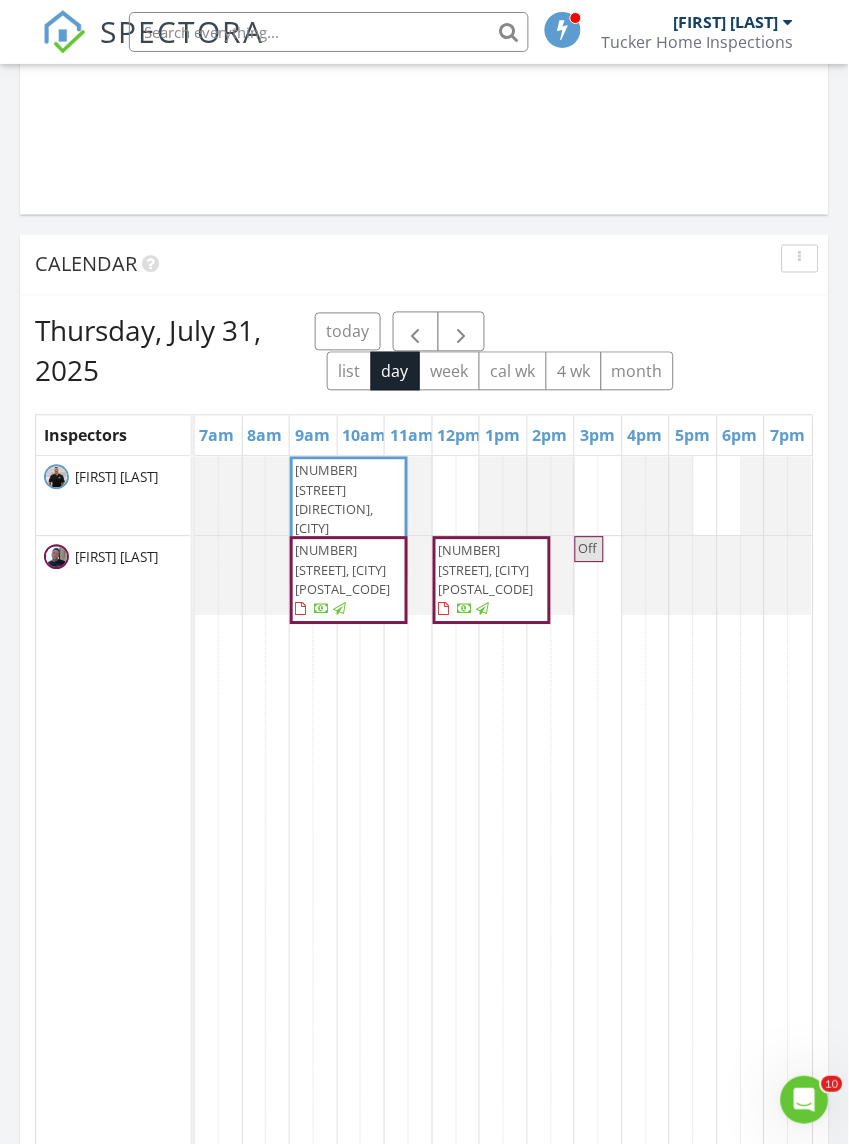 click on "today list day week cal wk 4 wk month" at bounding box center [564, 351] 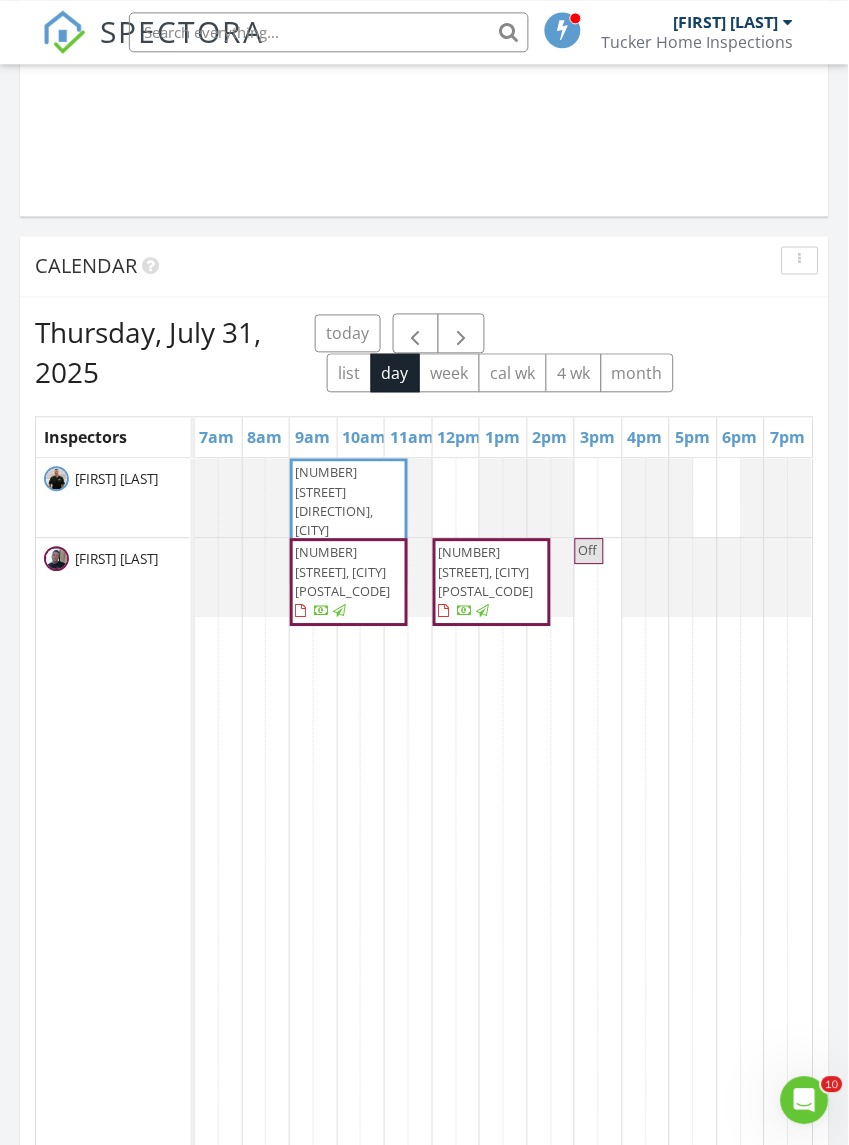 scroll, scrollTop: 1884, scrollLeft: 0, axis: vertical 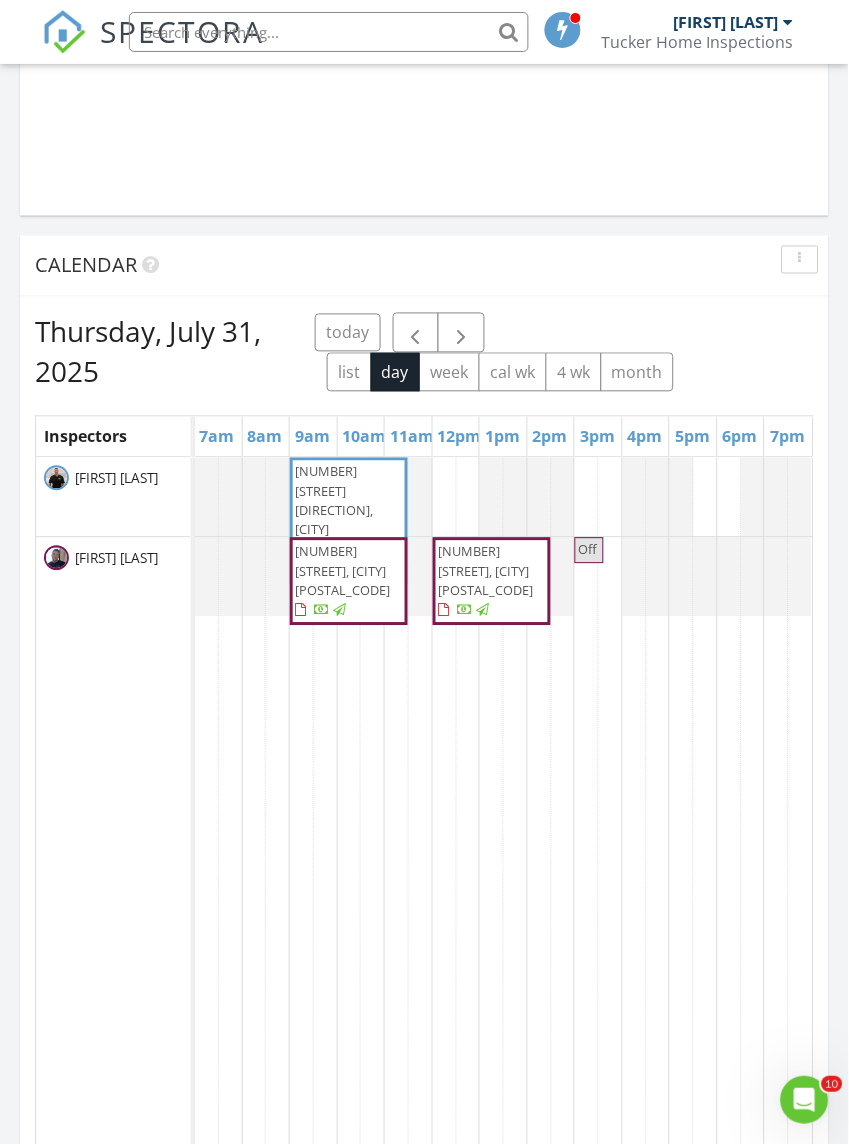 click at bounding box center [416, 333] 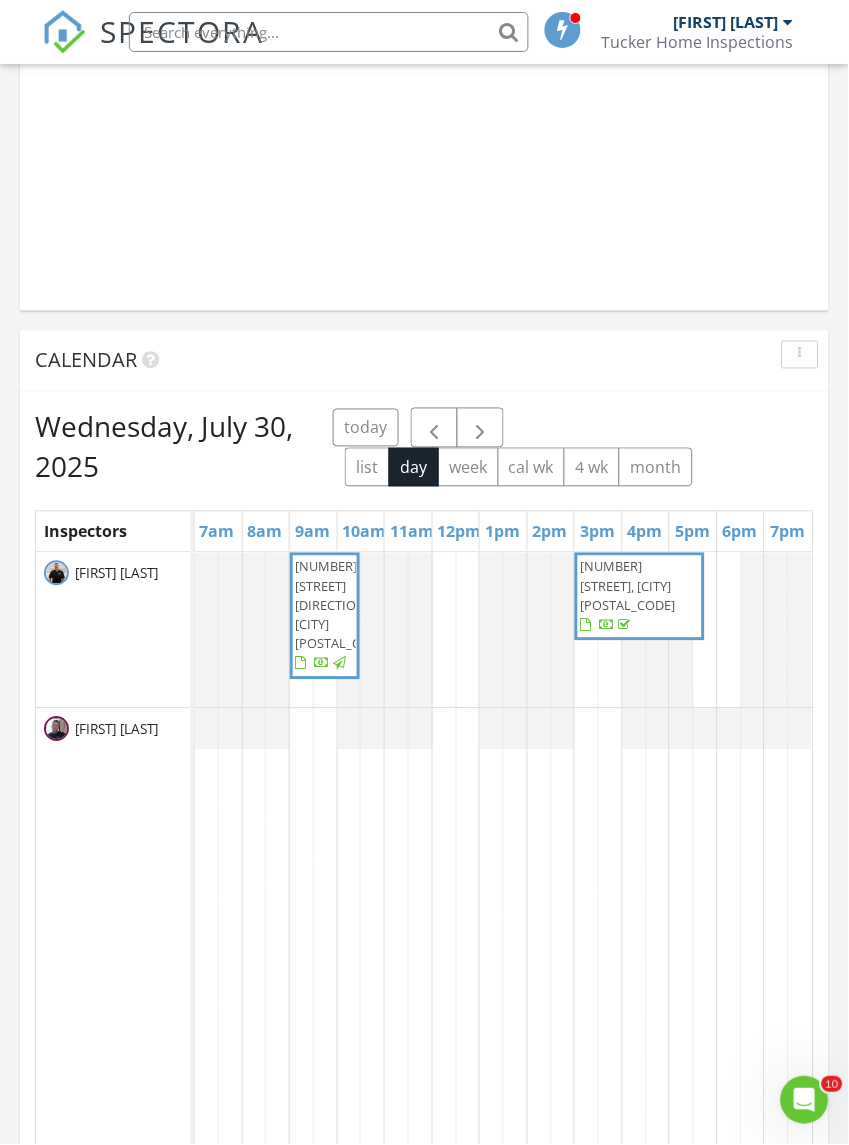 scroll, scrollTop: 1787, scrollLeft: 0, axis: vertical 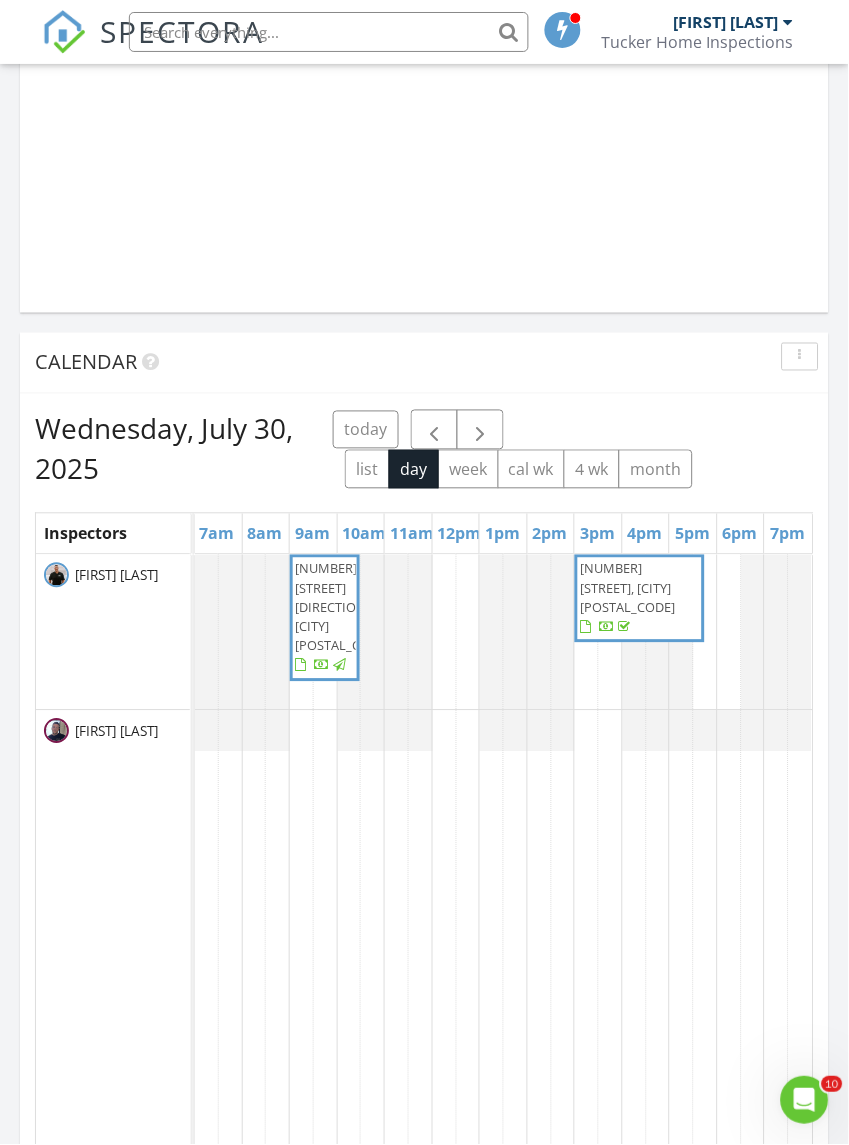 click at bounding box center [435, 431] 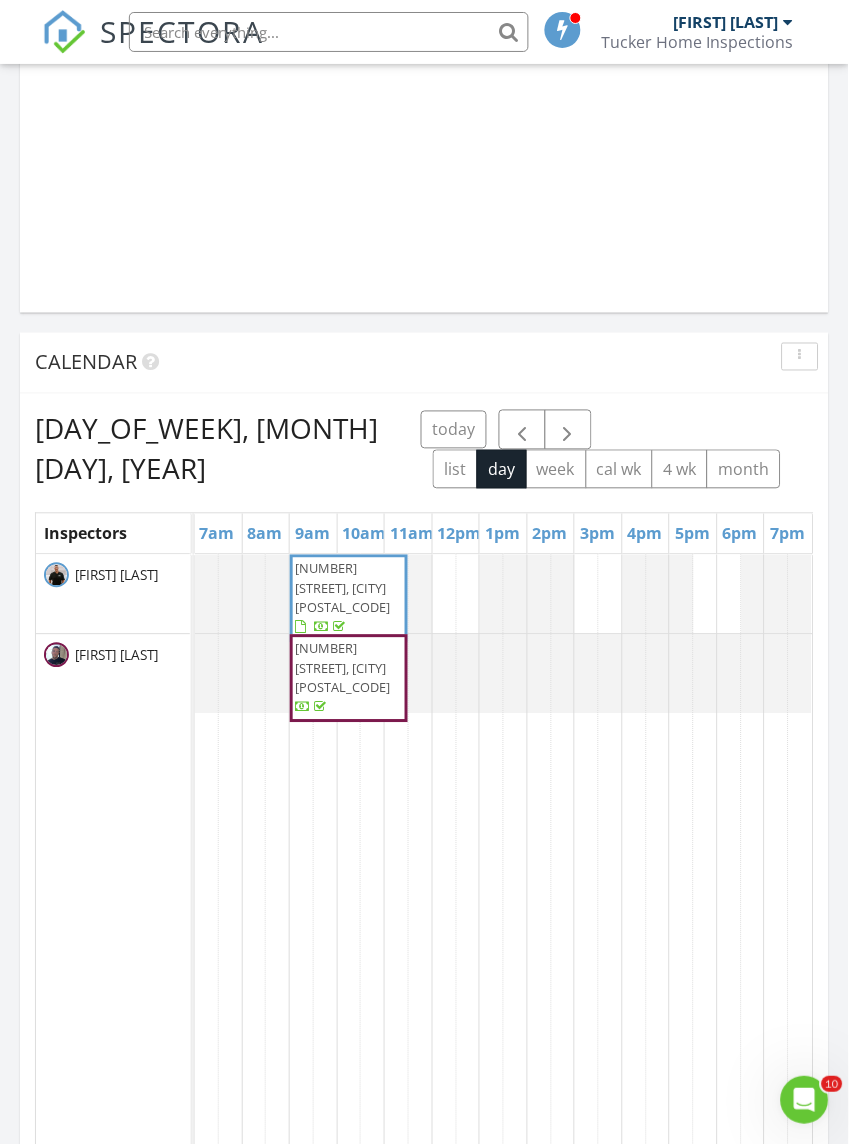 click at bounding box center [522, 430] 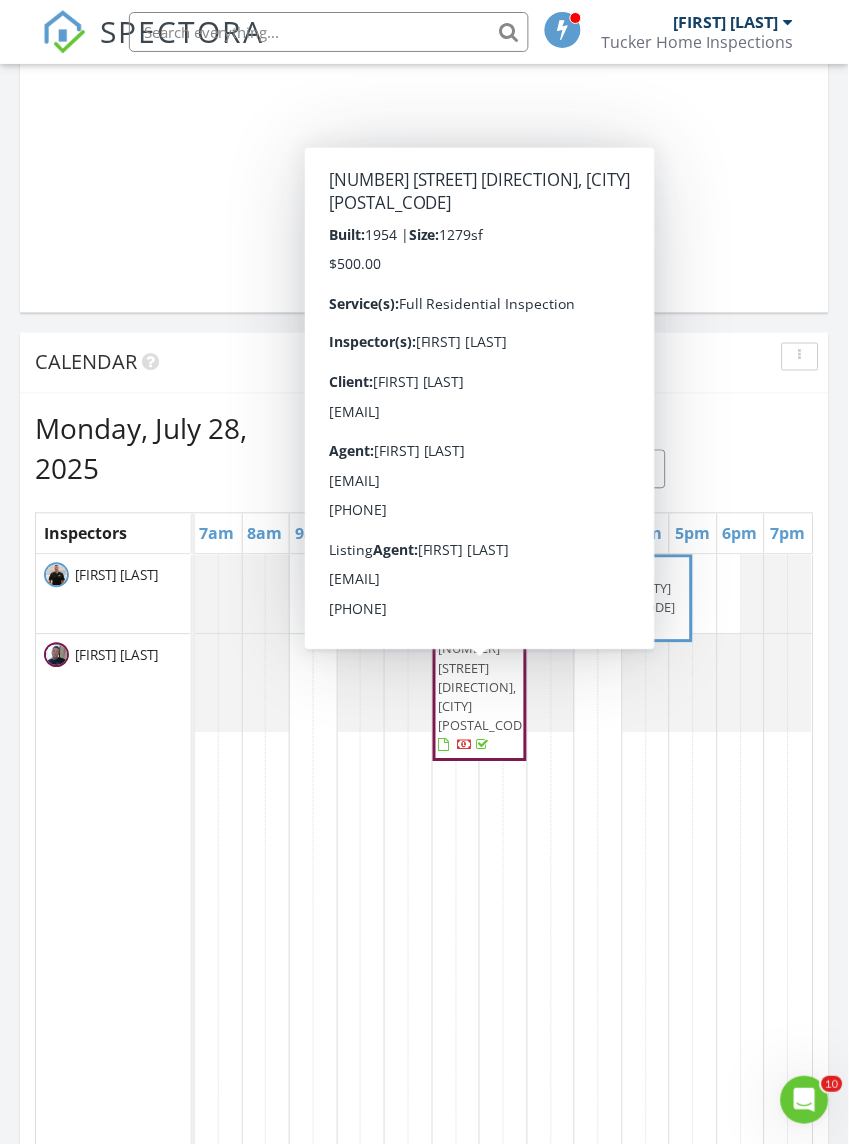 click on "8009 E 2nd St S, Tulsa 74112" at bounding box center [480, 698] 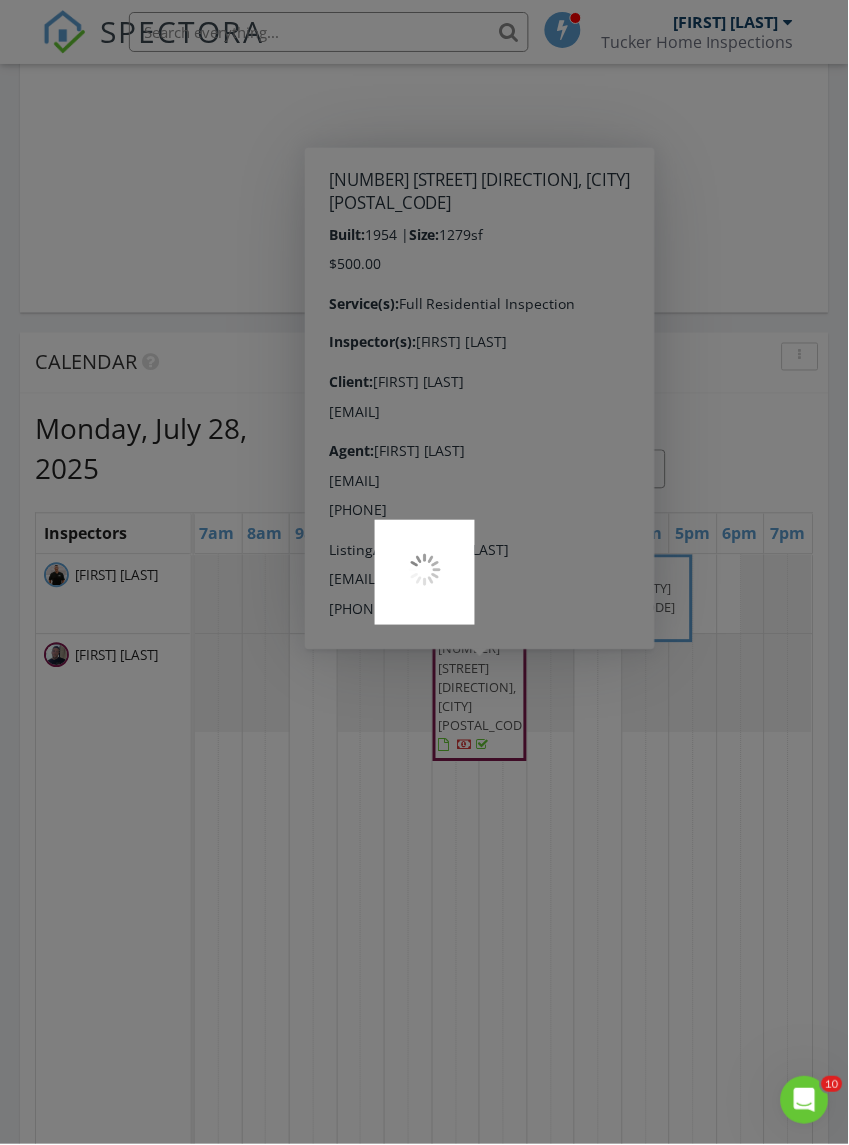 scroll, scrollTop: 0, scrollLeft: 0, axis: both 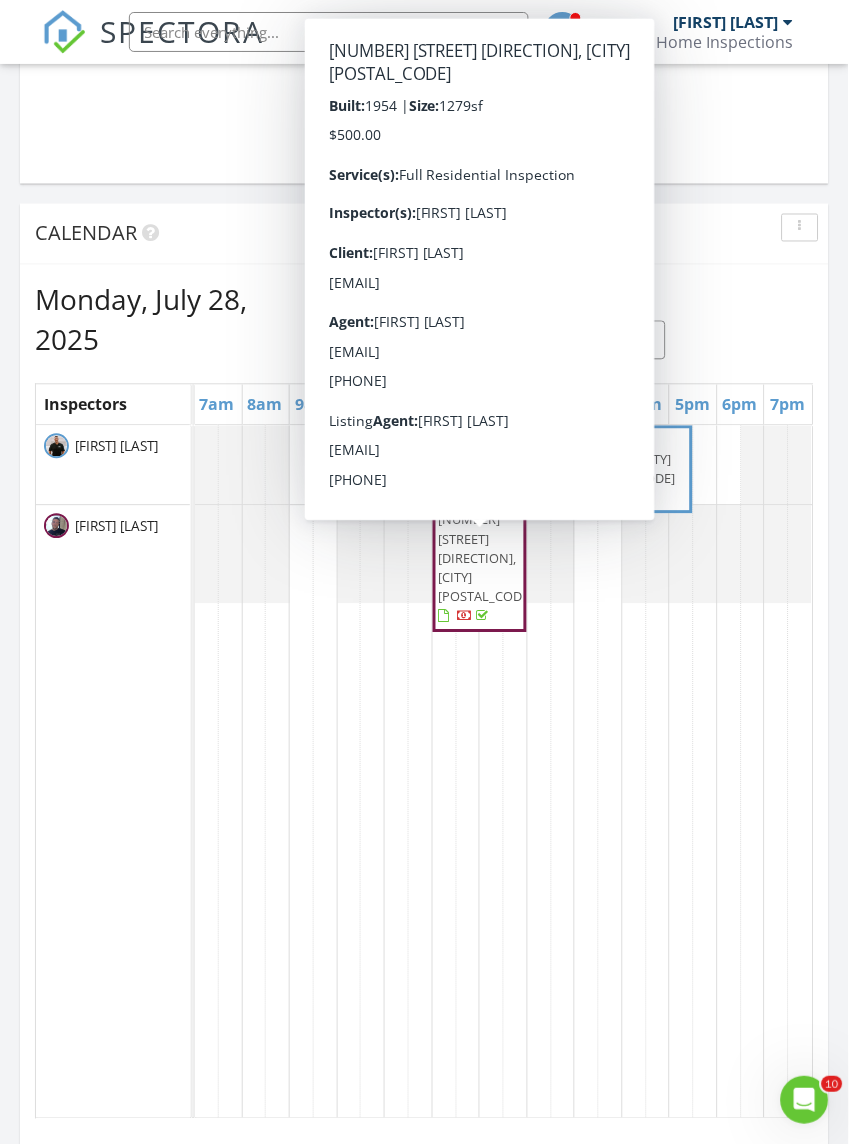 click on "today list day week cal wk 4 wk month" at bounding box center (560, 320) 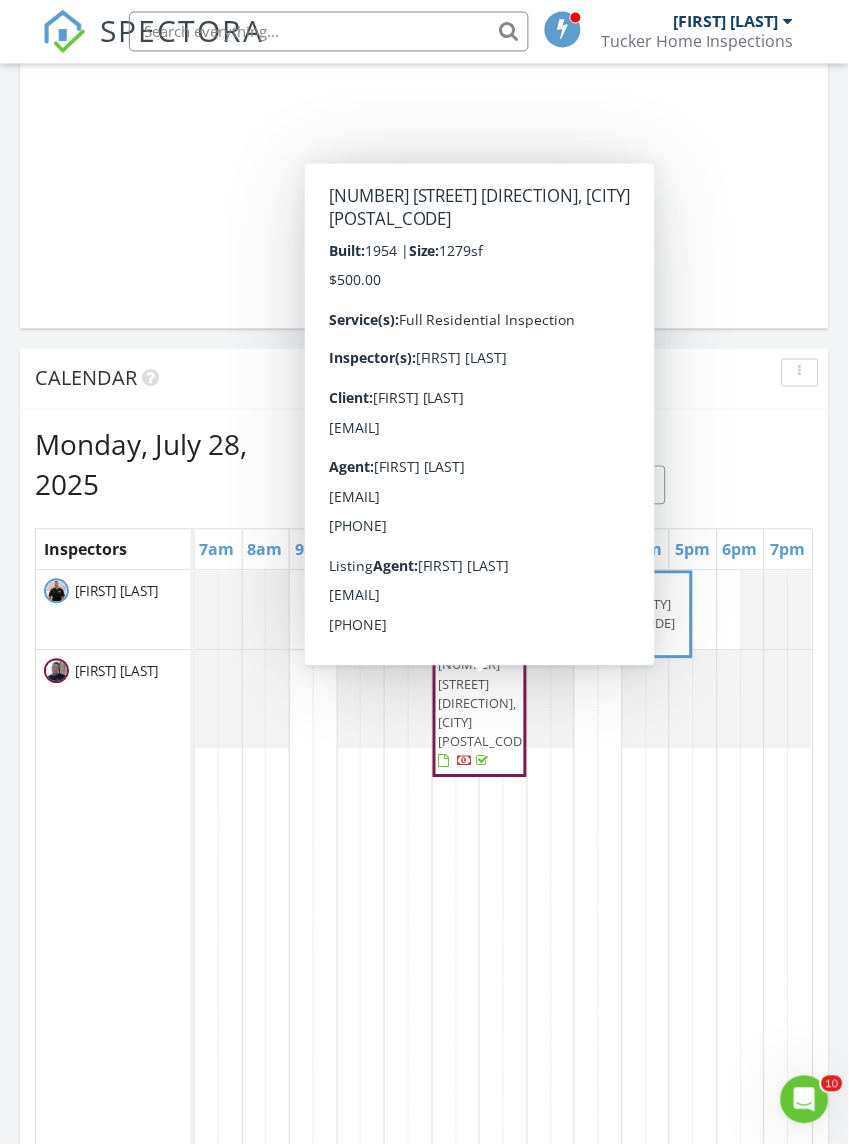 scroll, scrollTop: 1772, scrollLeft: 0, axis: vertical 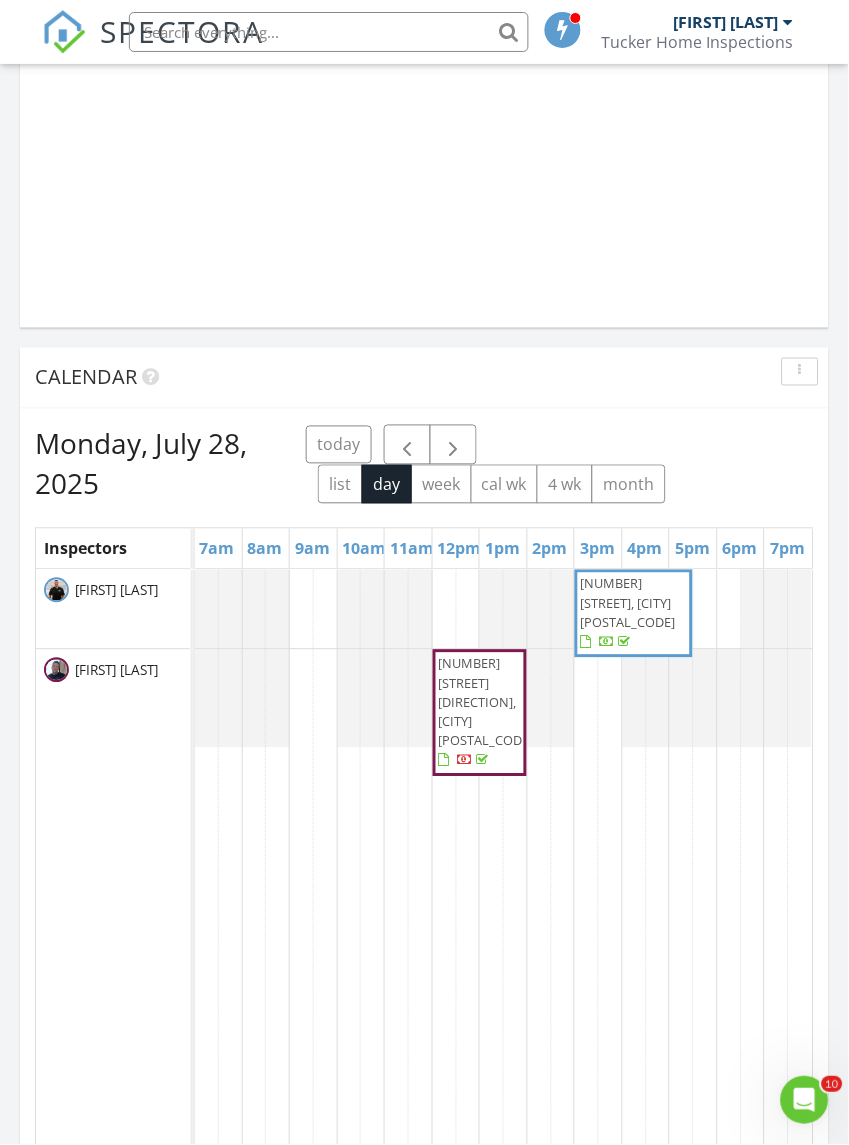 click at bounding box center [453, 446] 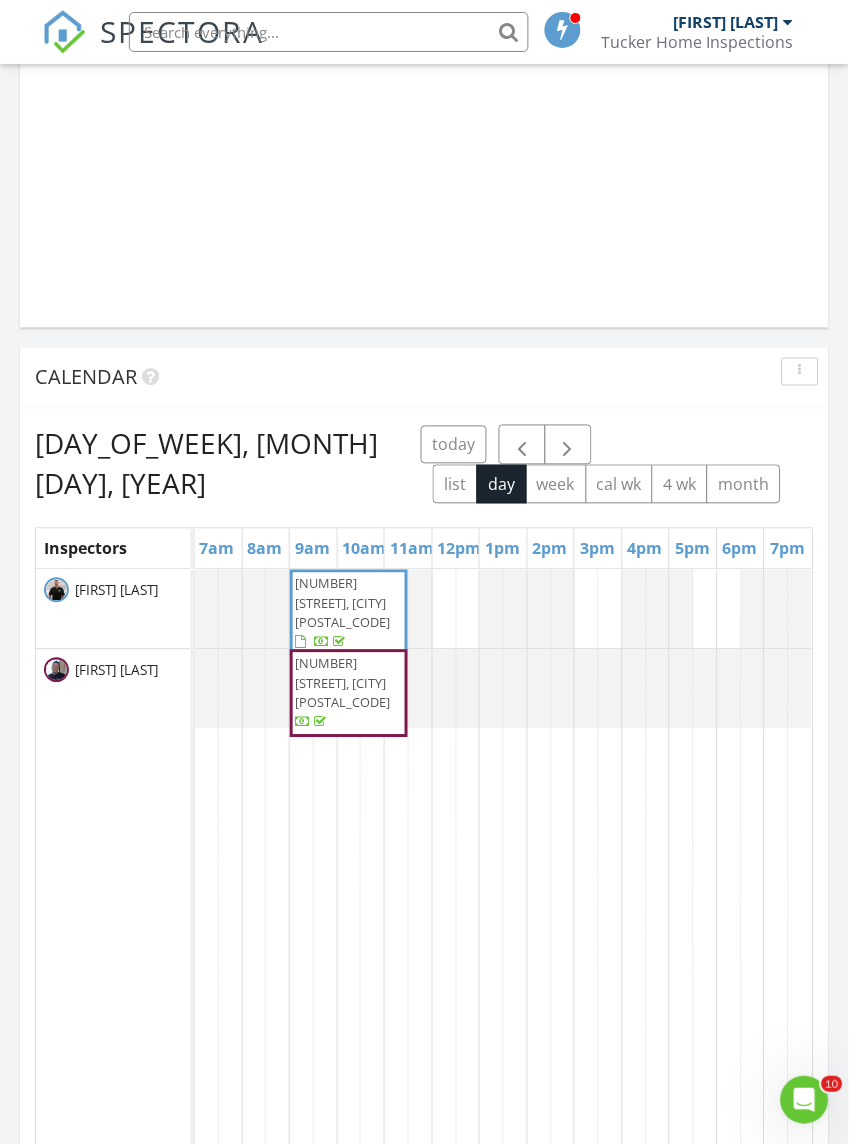 click at bounding box center [568, 445] 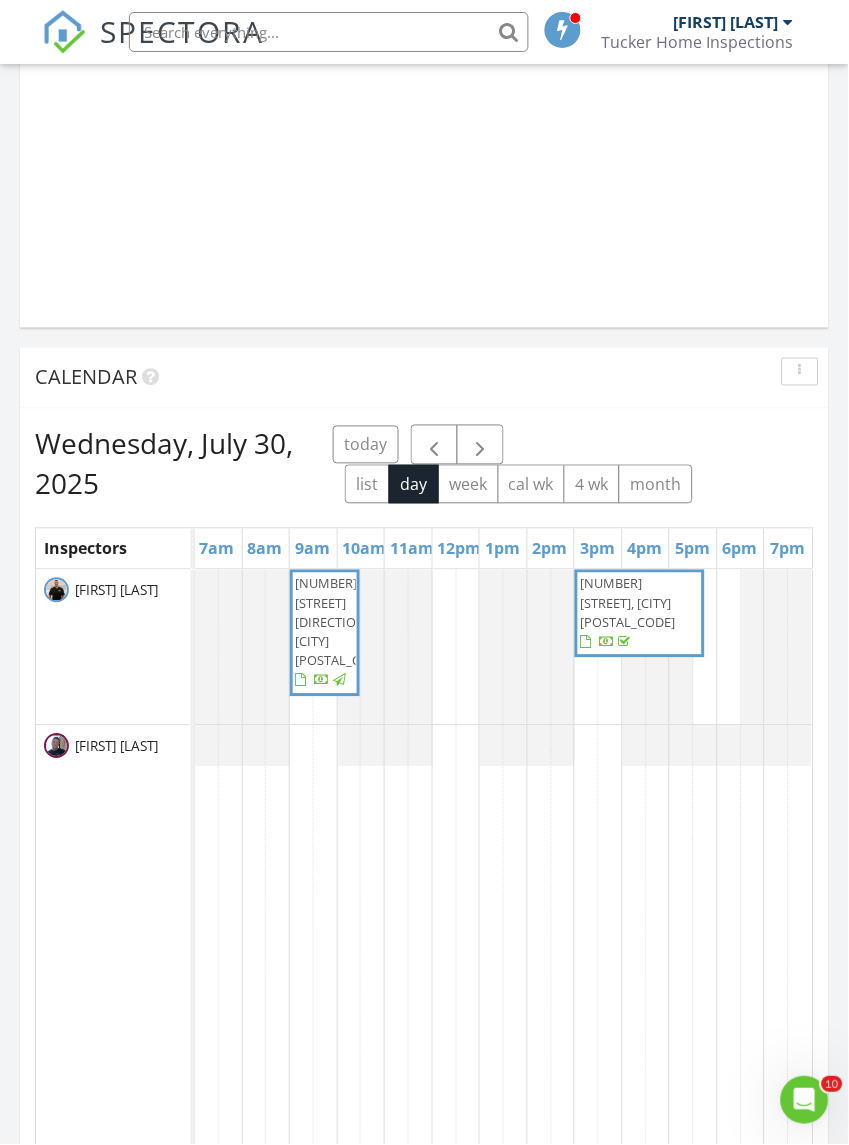 click at bounding box center (480, 445) 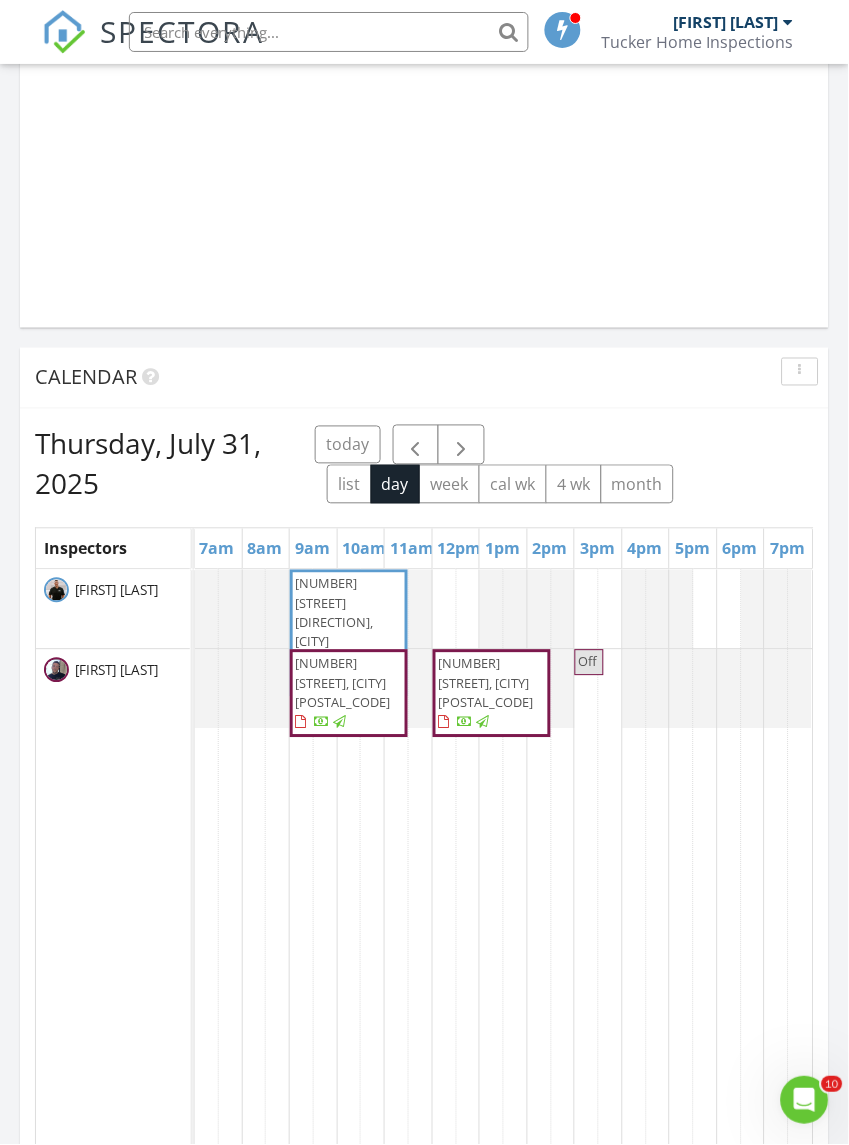 click at bounding box center [461, 445] 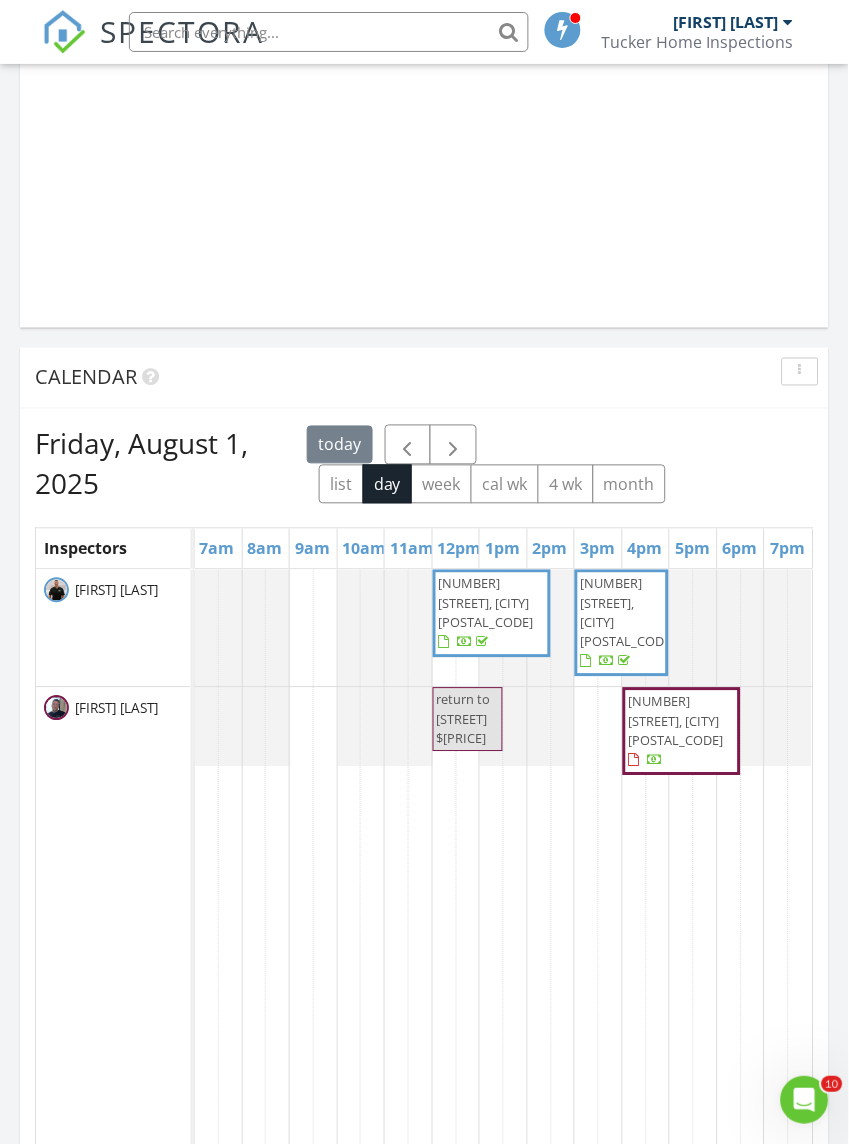 click at bounding box center (408, 445) 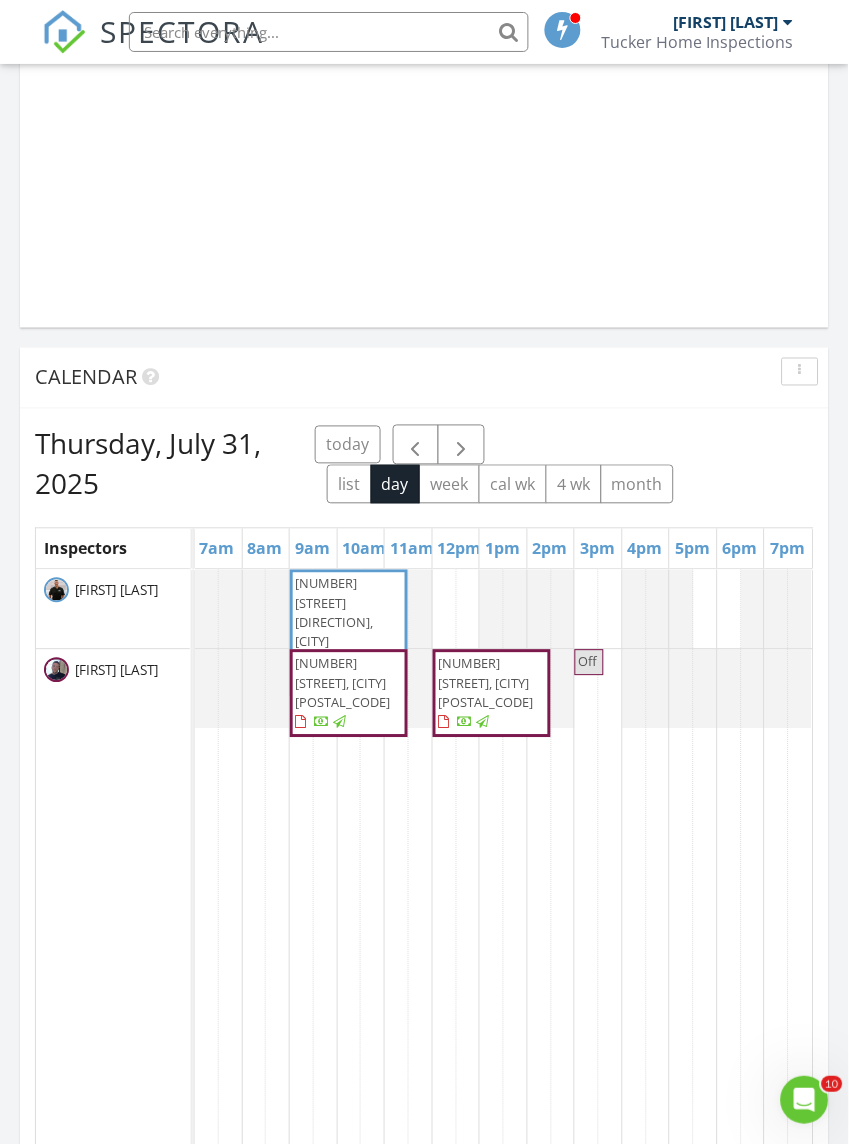 click at bounding box center (416, 446) 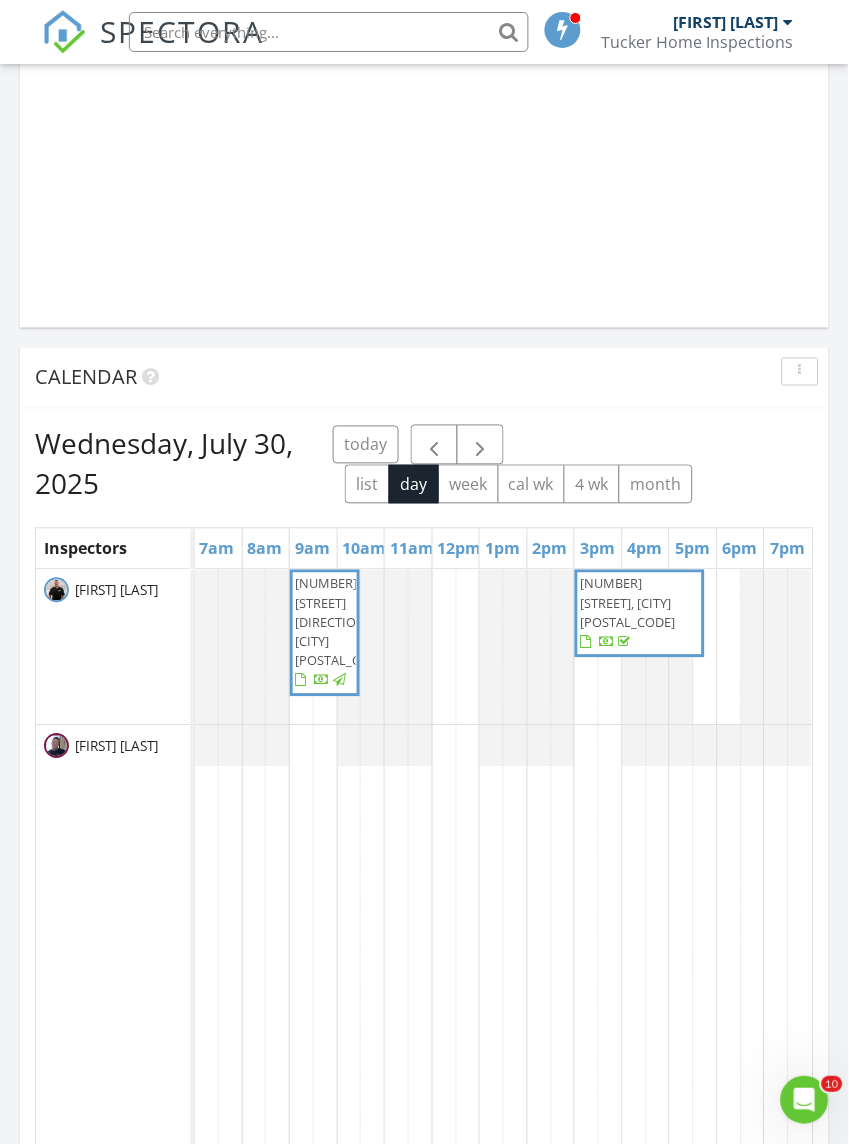 click at bounding box center (434, 445) 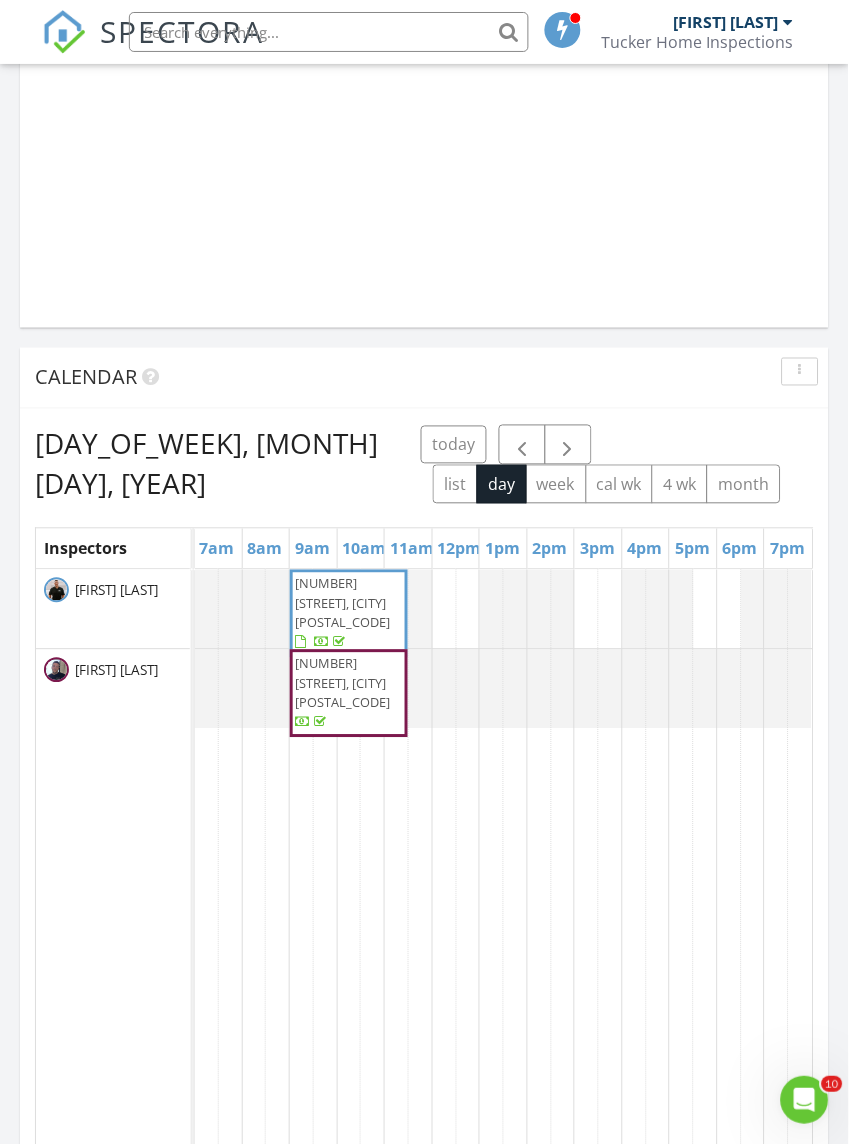 click at bounding box center (522, 446) 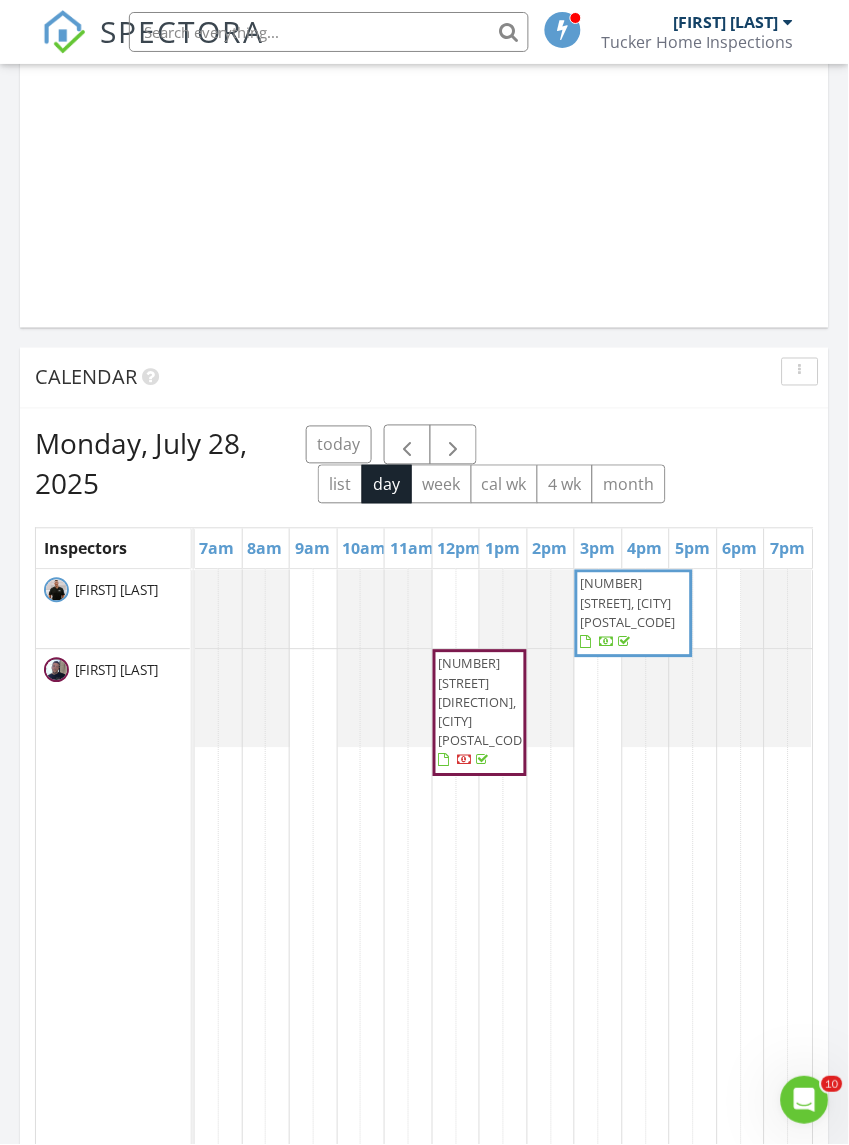 click on "today" at bounding box center [339, 445] 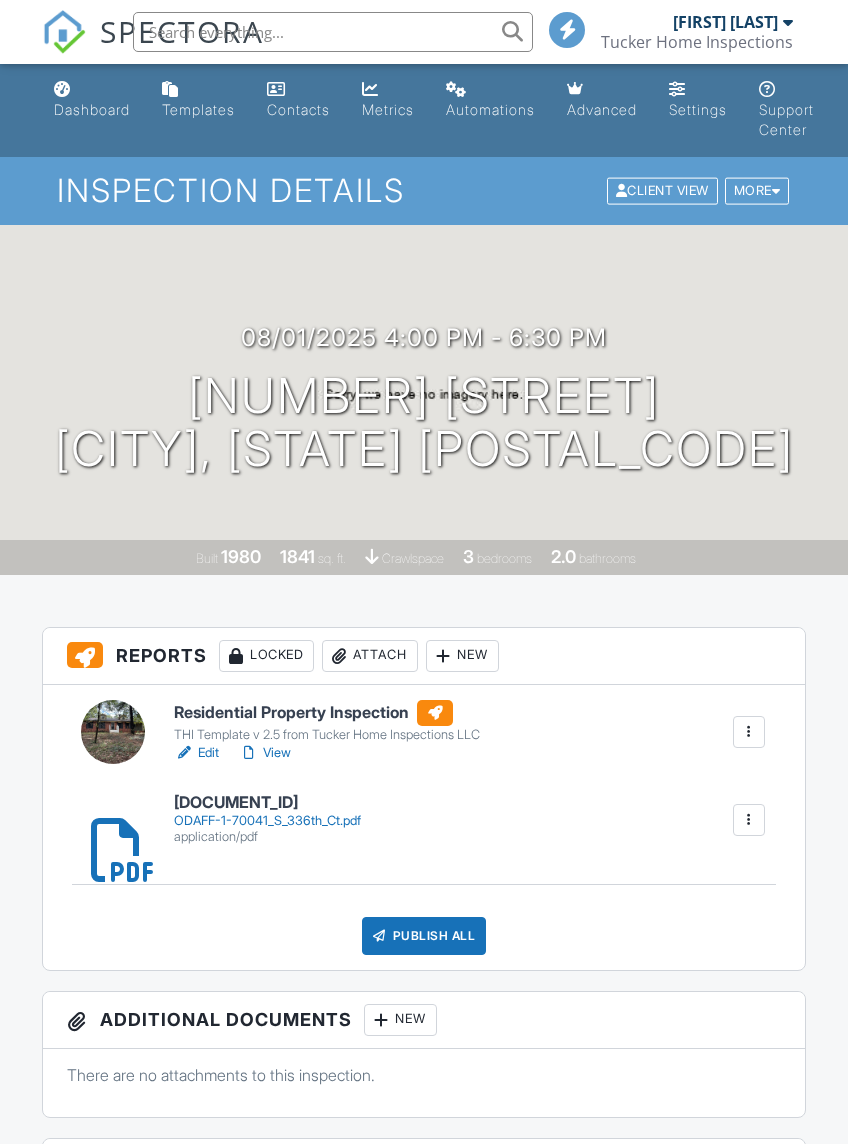 scroll, scrollTop: 844, scrollLeft: 0, axis: vertical 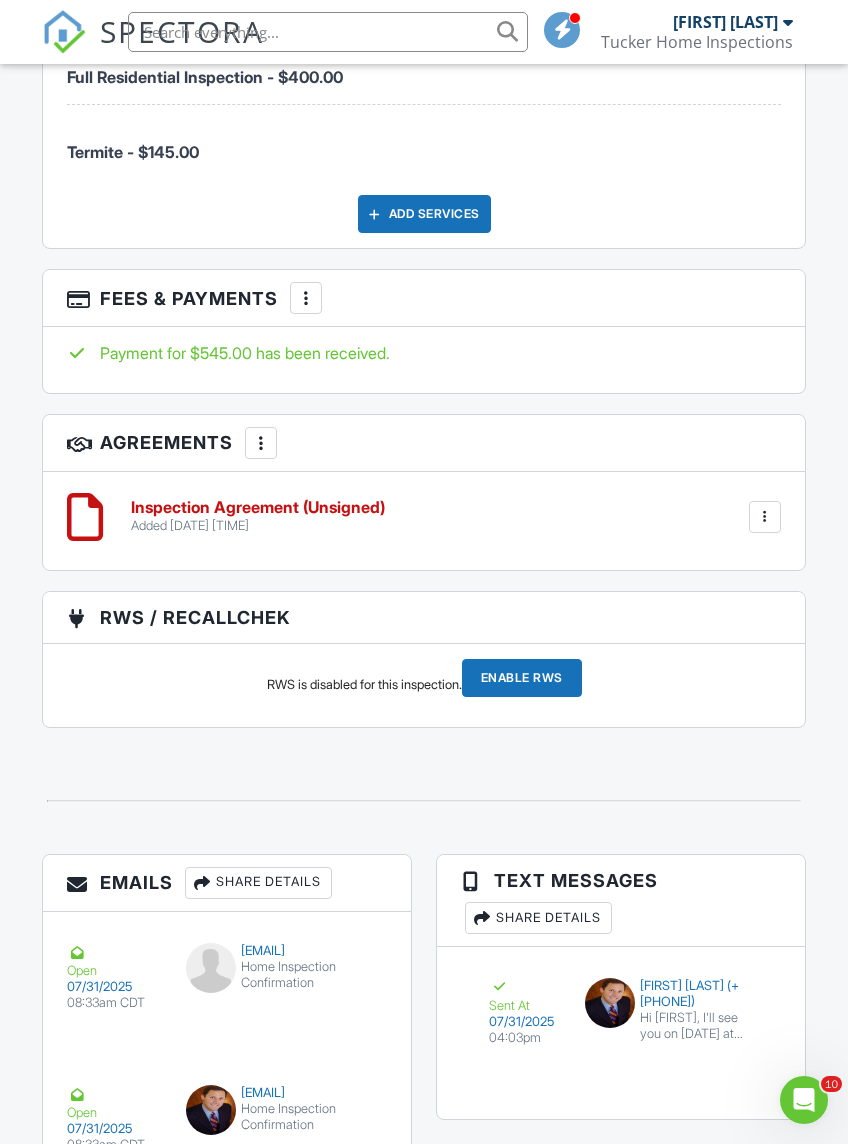 click at bounding box center (306, 298) 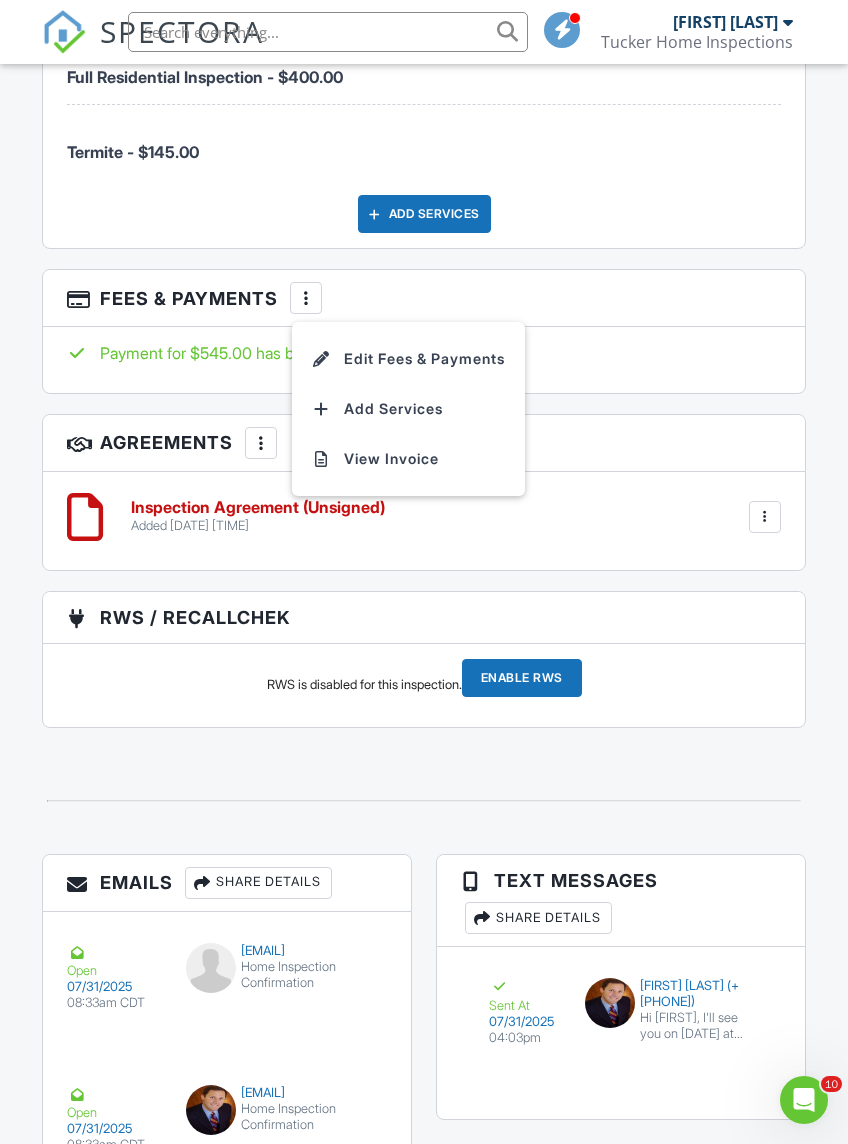 click on "View Invoice" at bounding box center (408, 459) 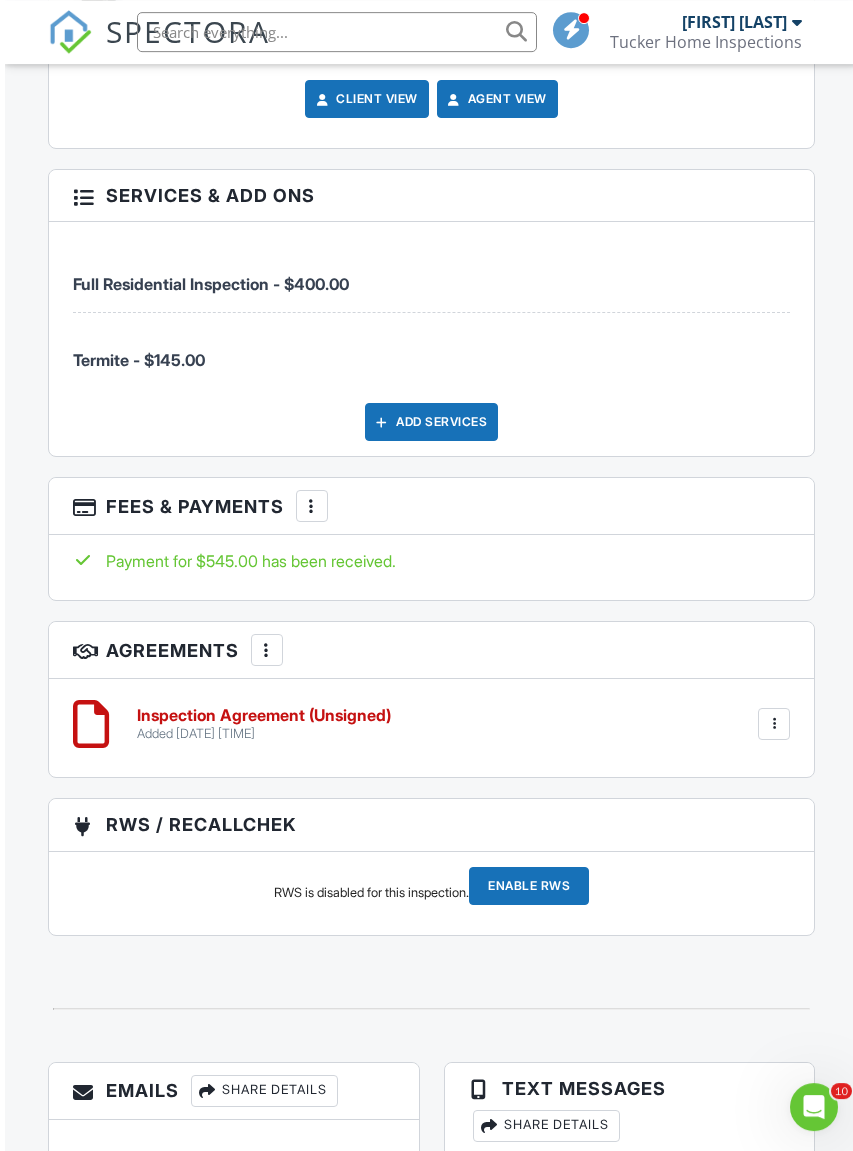 scroll, scrollTop: 3015, scrollLeft: 0, axis: vertical 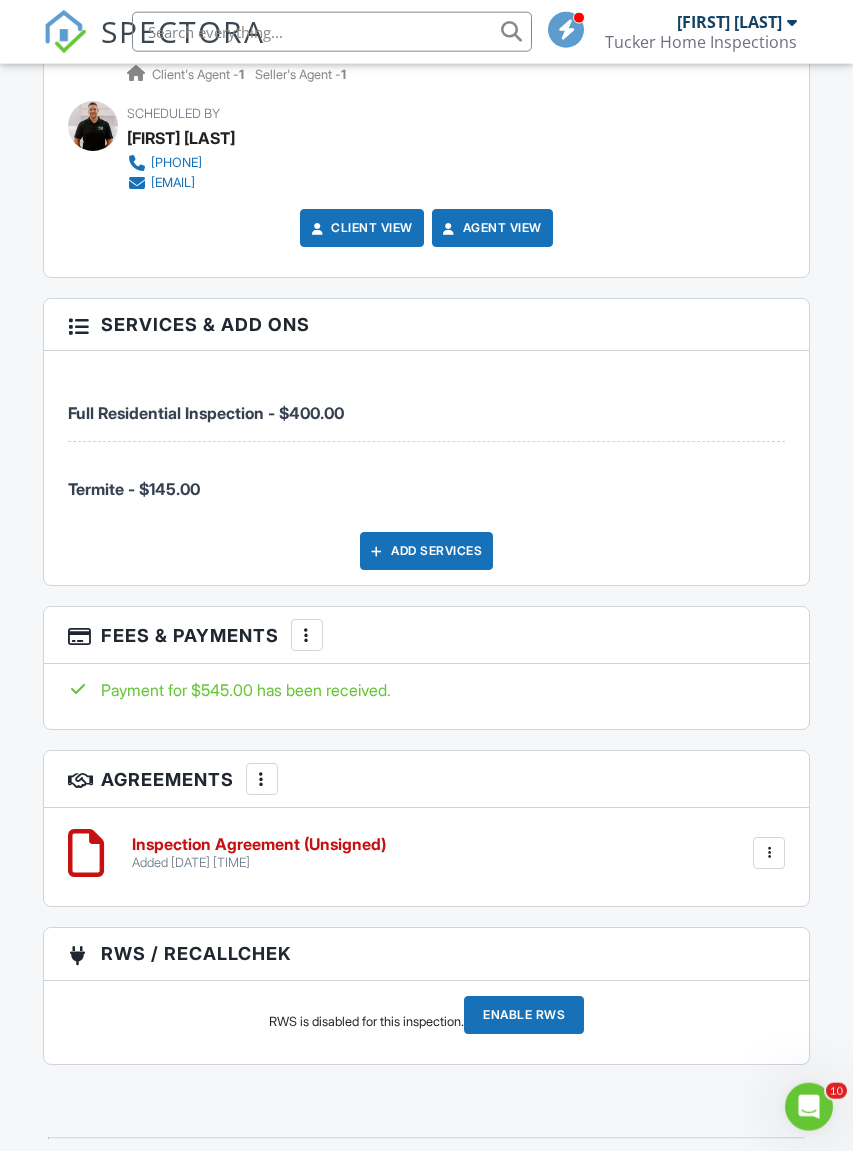 click on "More" at bounding box center (307, 635) 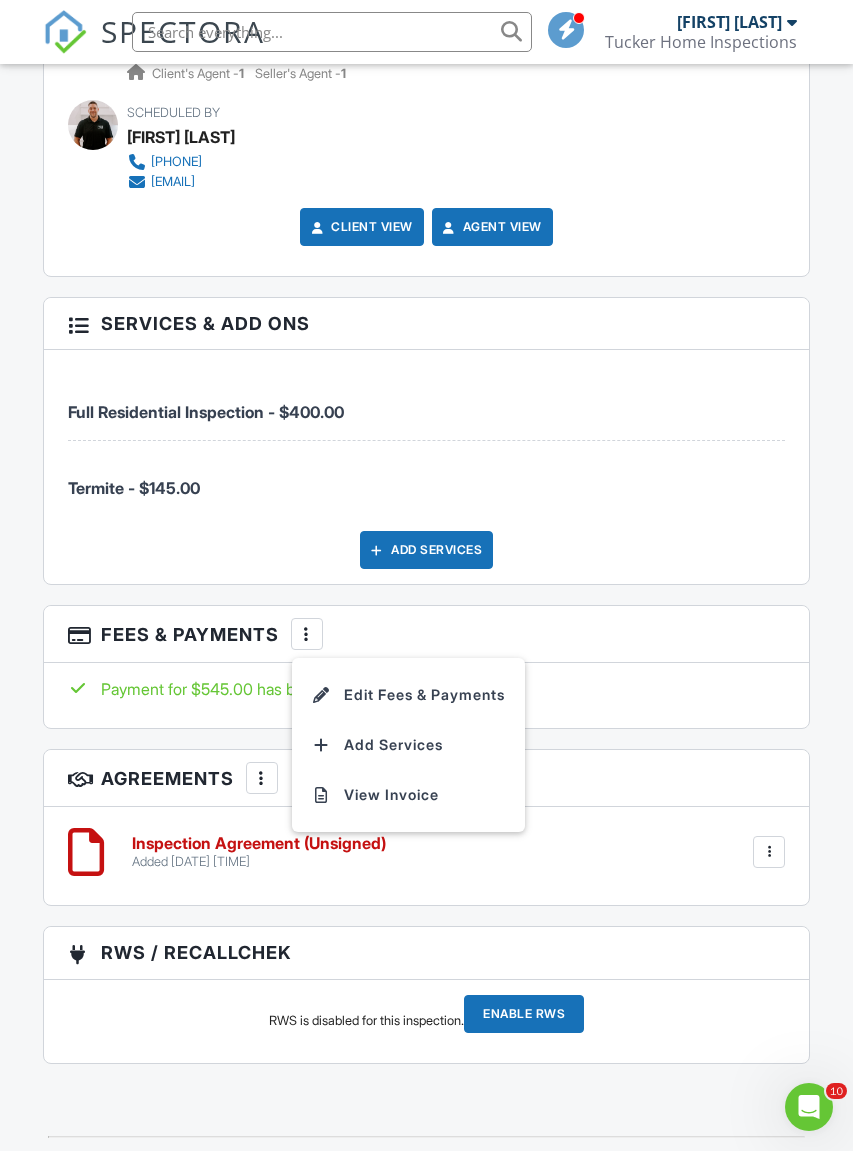 click on "View Invoice" at bounding box center [408, 795] 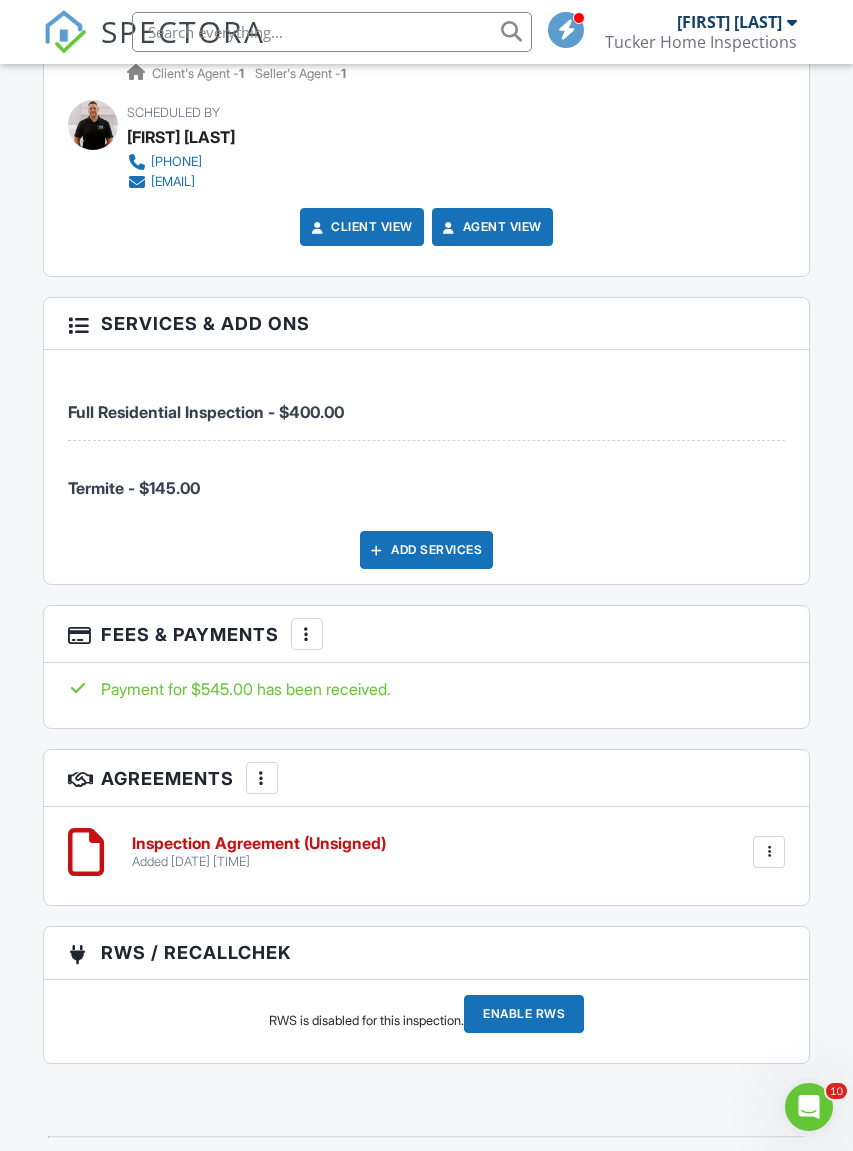 scroll, scrollTop: 2880, scrollLeft: 0, axis: vertical 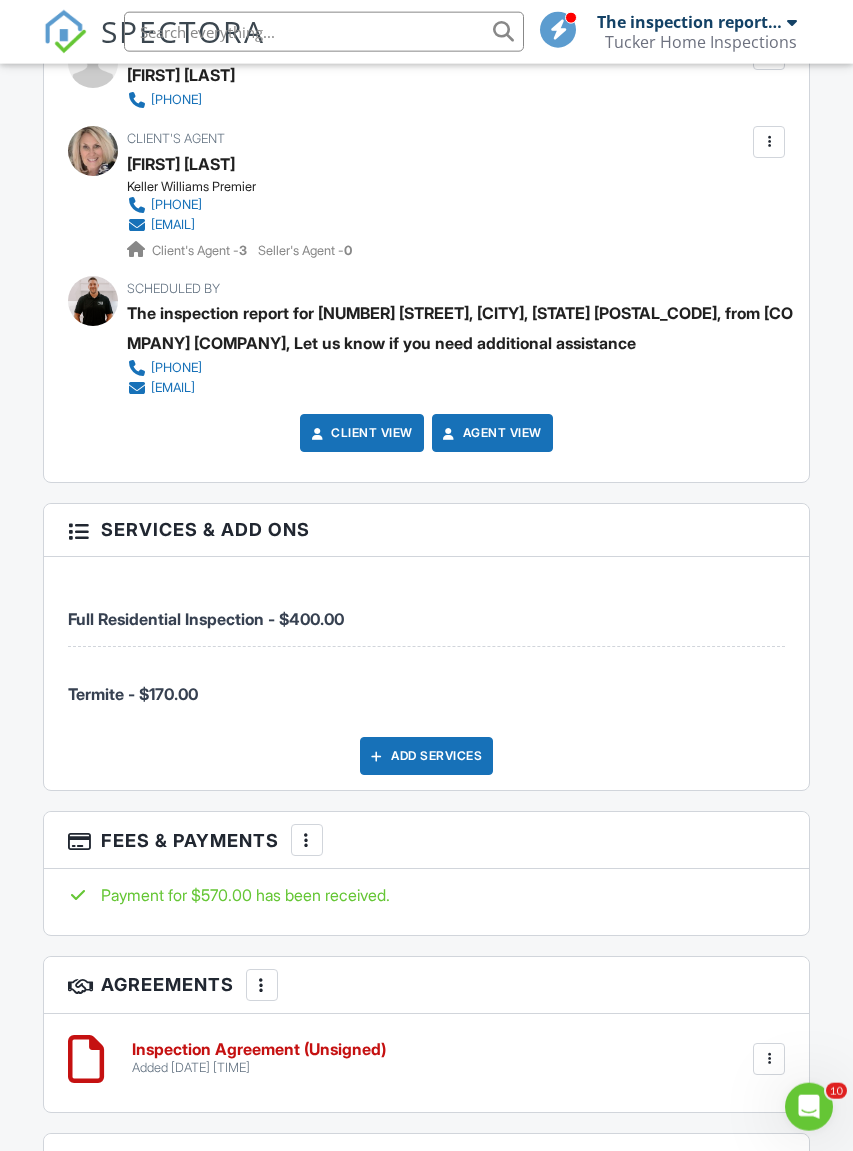 click at bounding box center (307, 840) 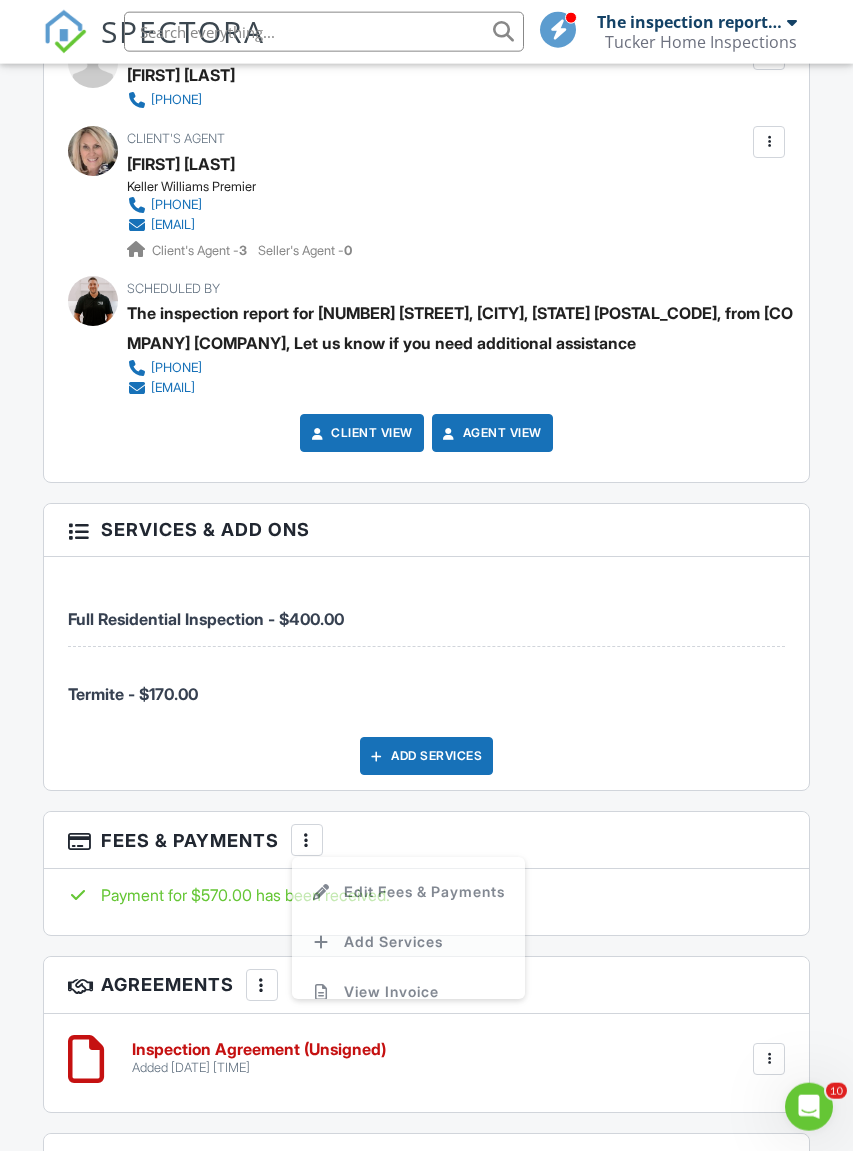 scroll, scrollTop: 2563, scrollLeft: 0, axis: vertical 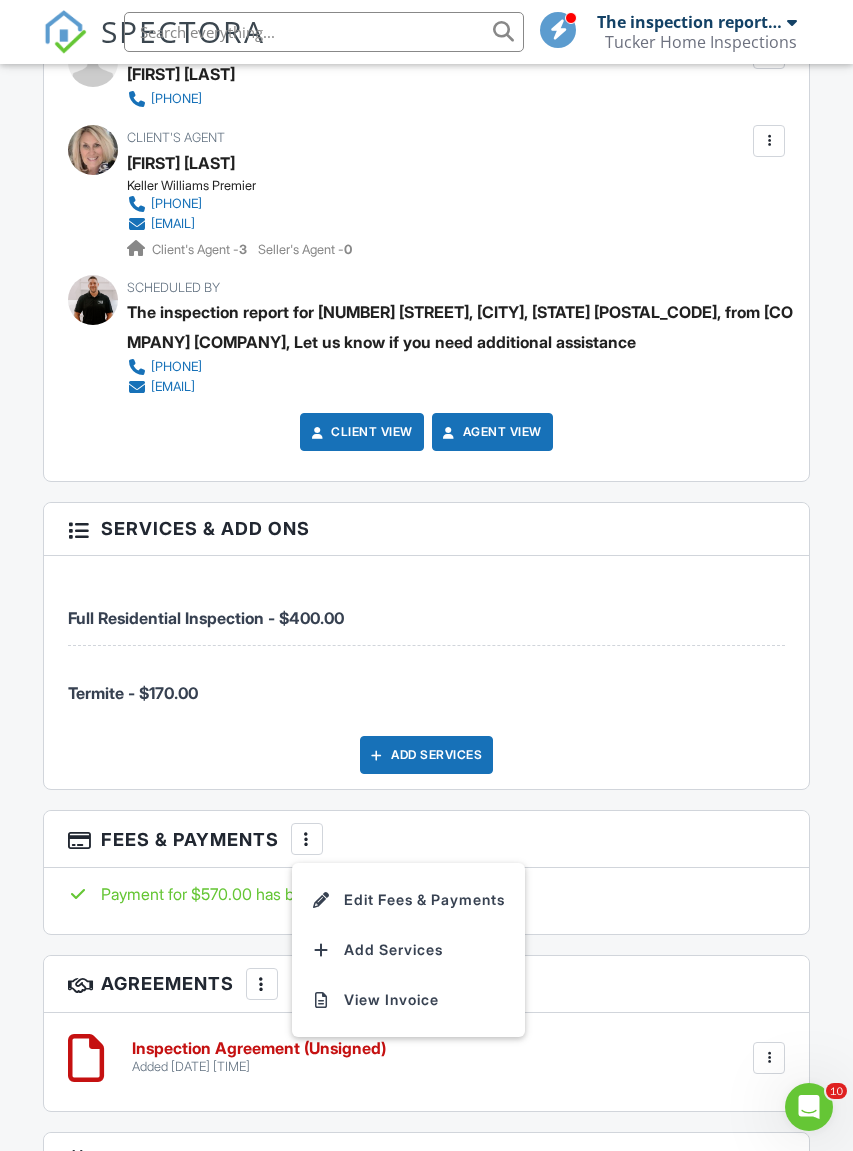 click on "View Invoice" at bounding box center (408, 1000) 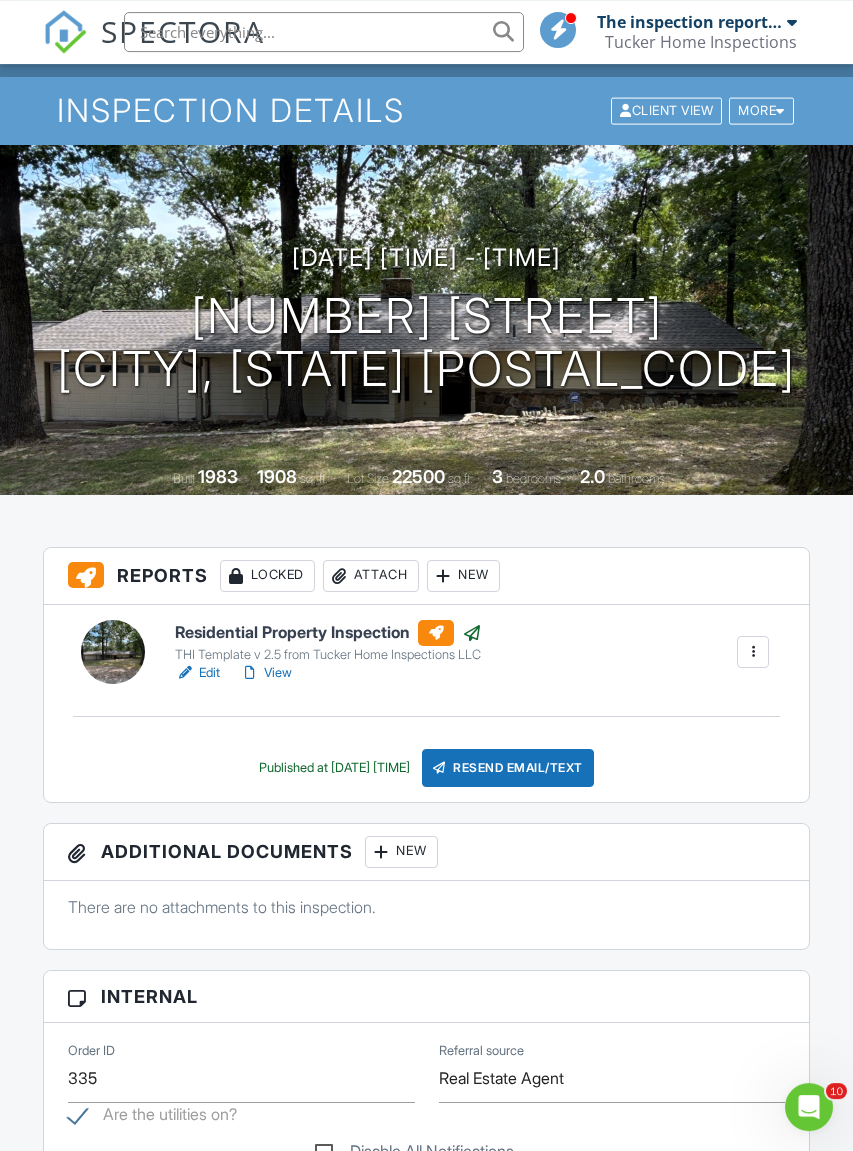 scroll, scrollTop: 0, scrollLeft: 0, axis: both 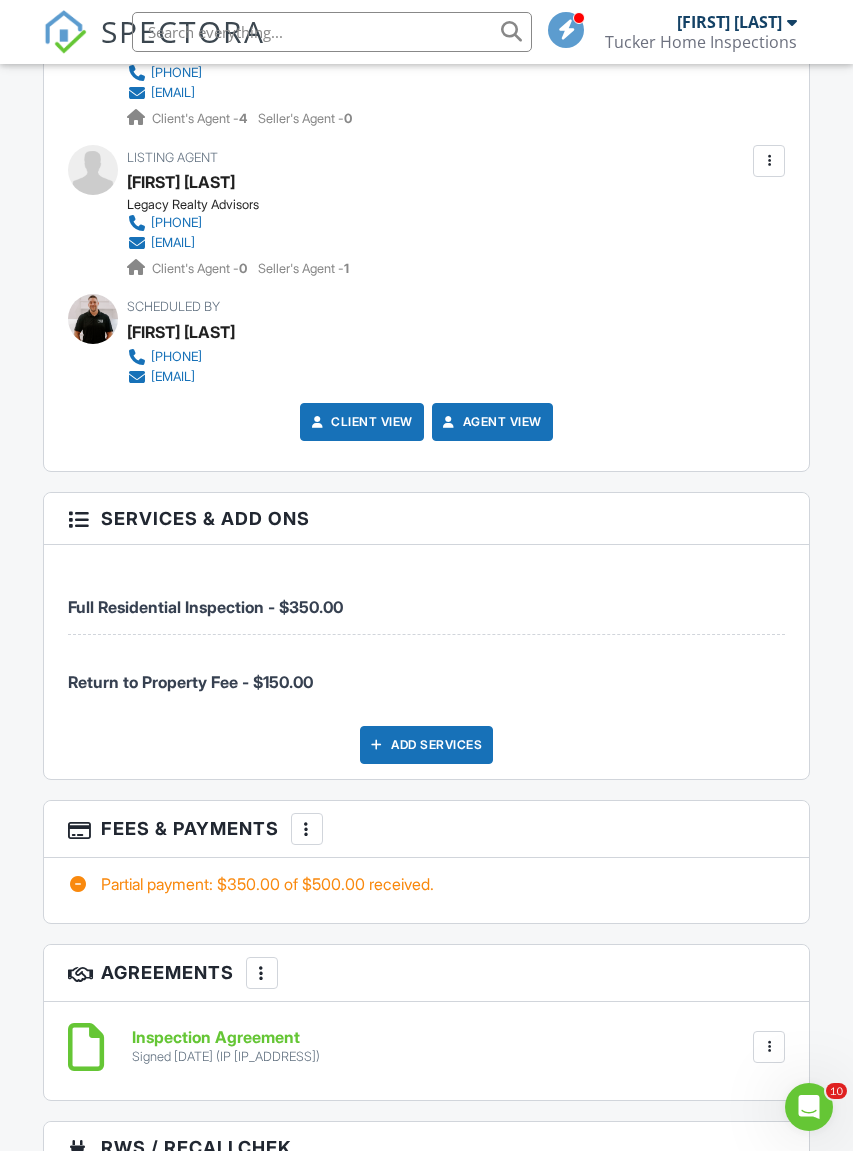 click at bounding box center (307, 829) 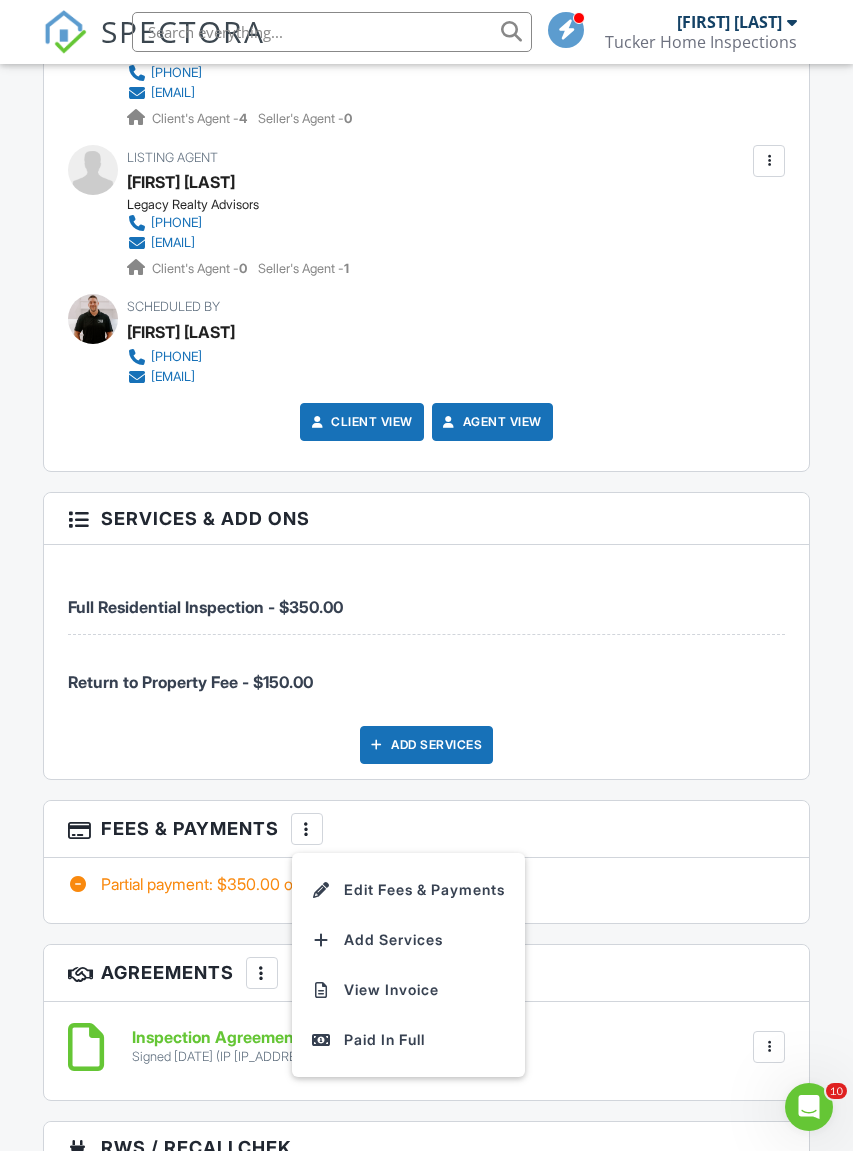 click on "View Invoice" at bounding box center (408, 990) 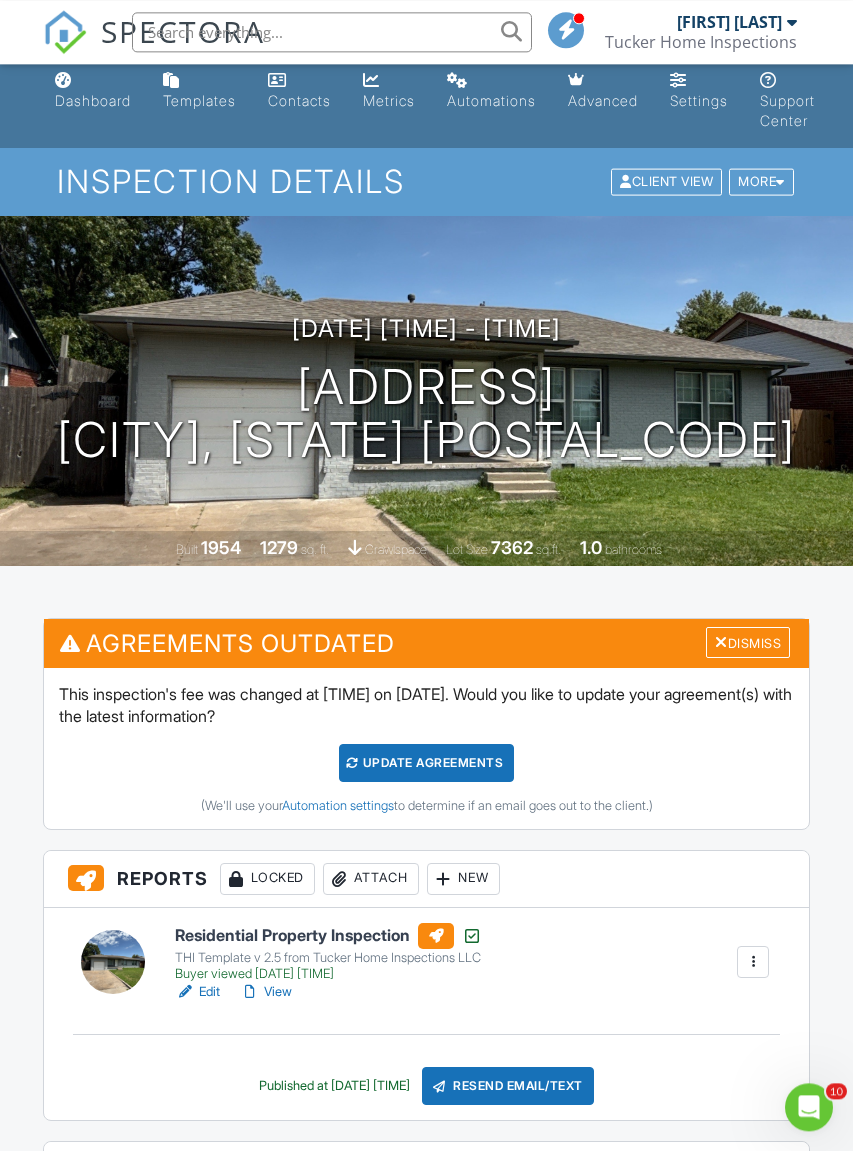 scroll, scrollTop: 0, scrollLeft: 0, axis: both 